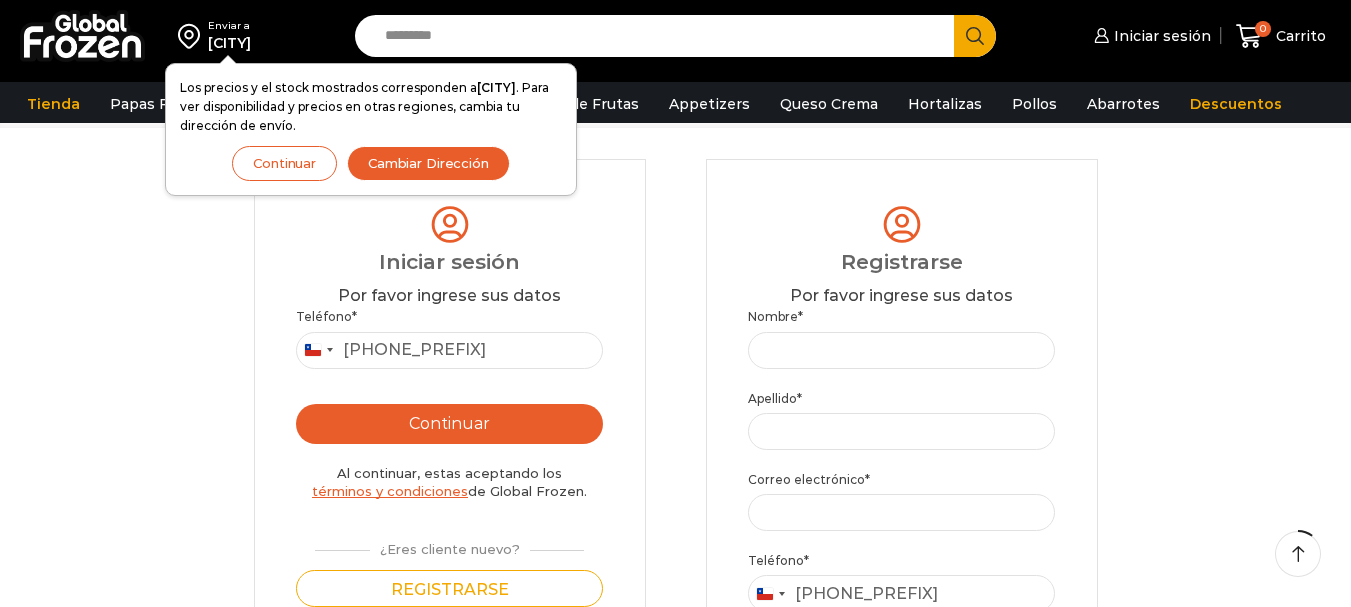 scroll, scrollTop: 168, scrollLeft: 0, axis: vertical 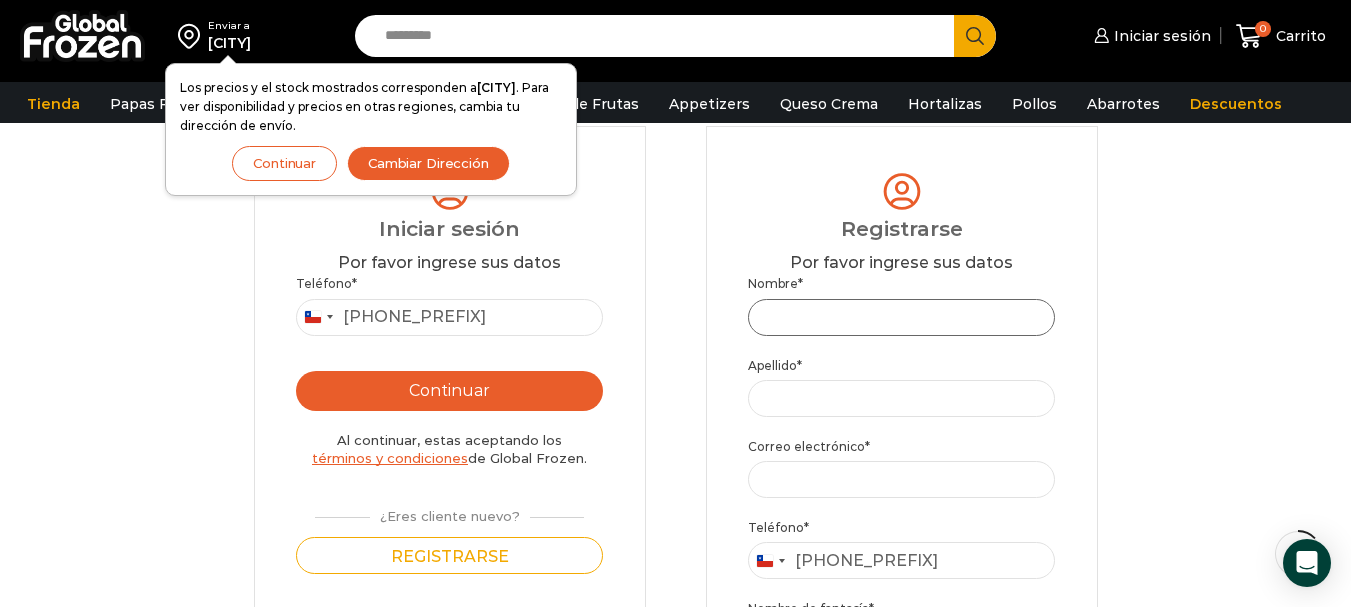 click on "Nombre  *" at bounding box center [902, 317] 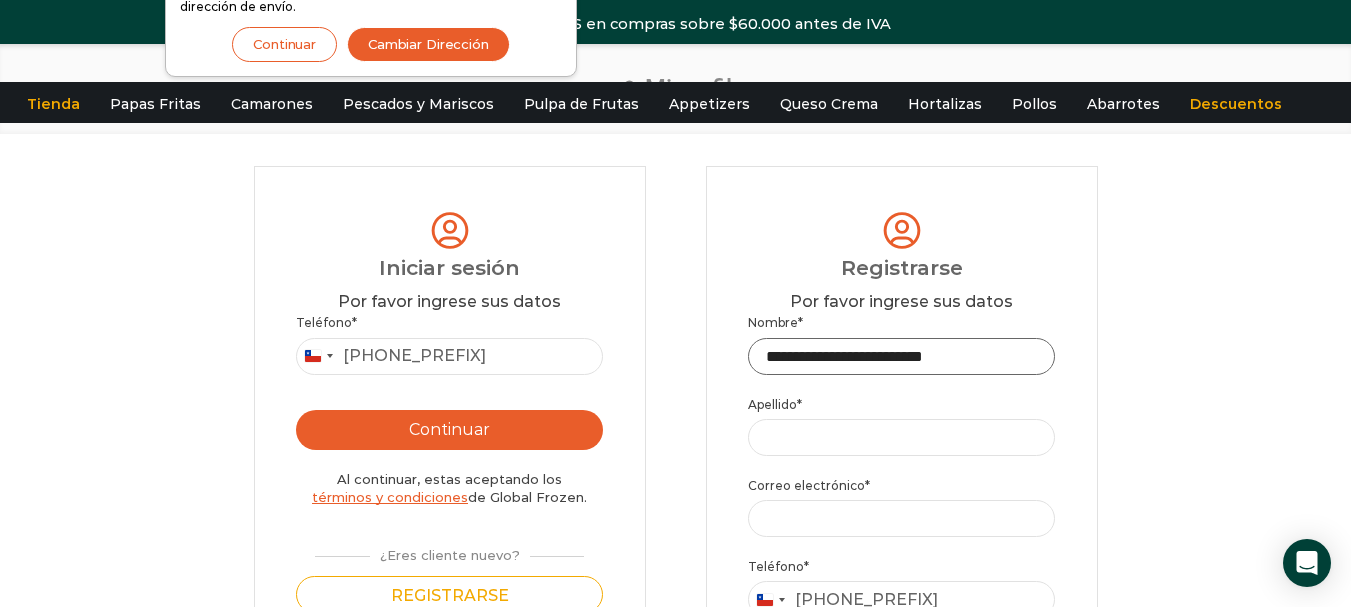 scroll, scrollTop: 0, scrollLeft: 0, axis: both 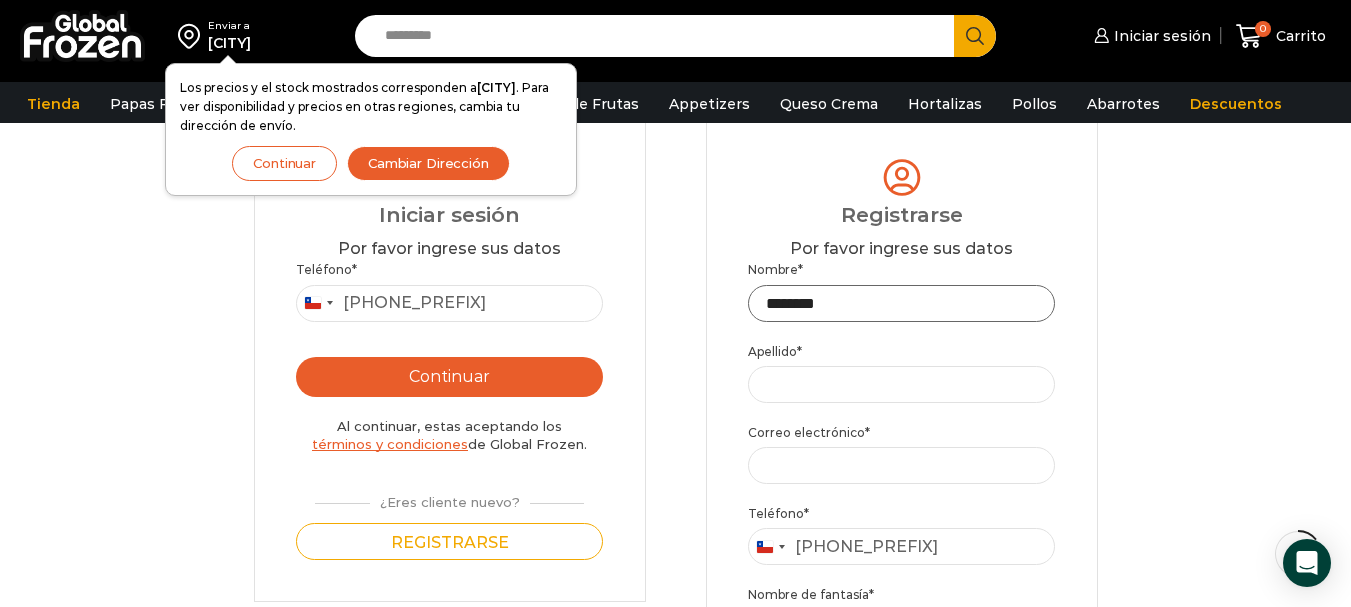 type on "*******" 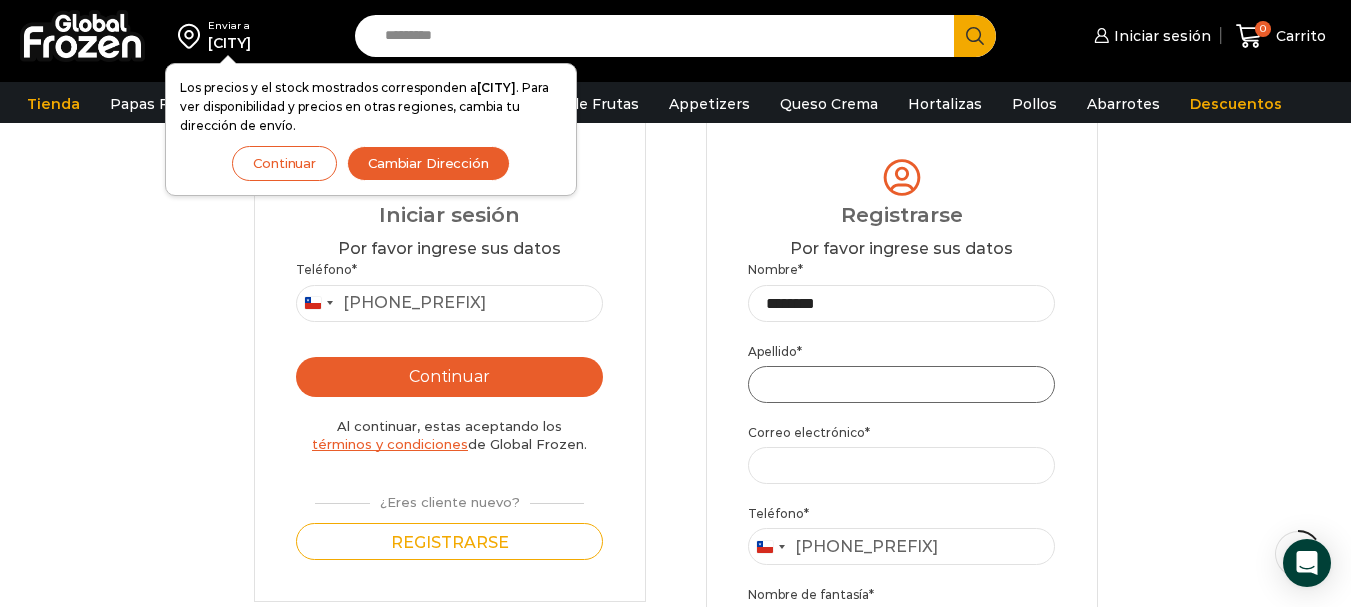 click on "Apellido  *" at bounding box center [902, 384] 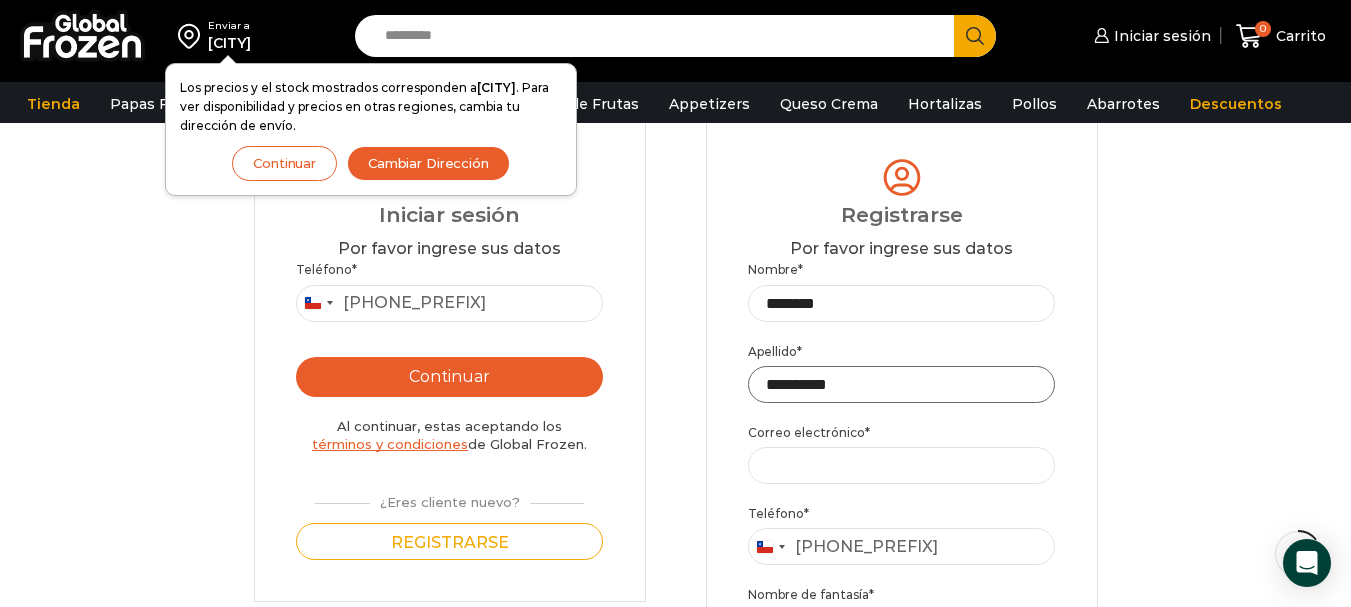 type on "**********" 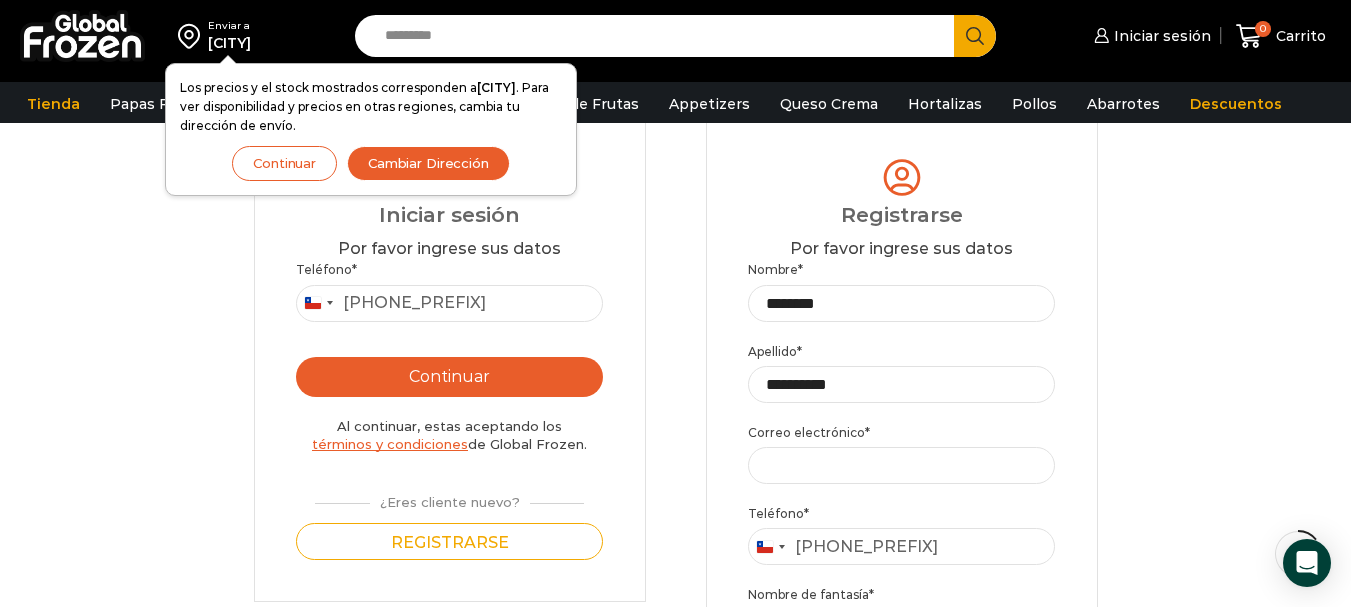click on "**********" at bounding box center [902, 694] 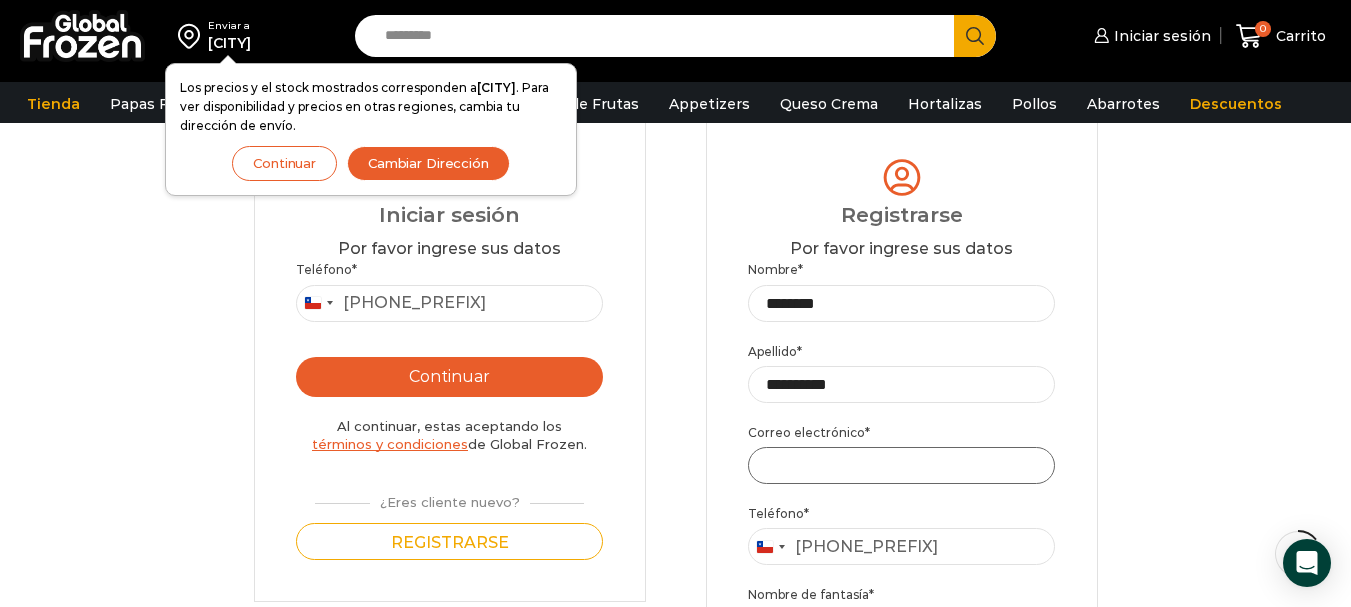 click on "Correo electrónico  *" at bounding box center [902, 465] 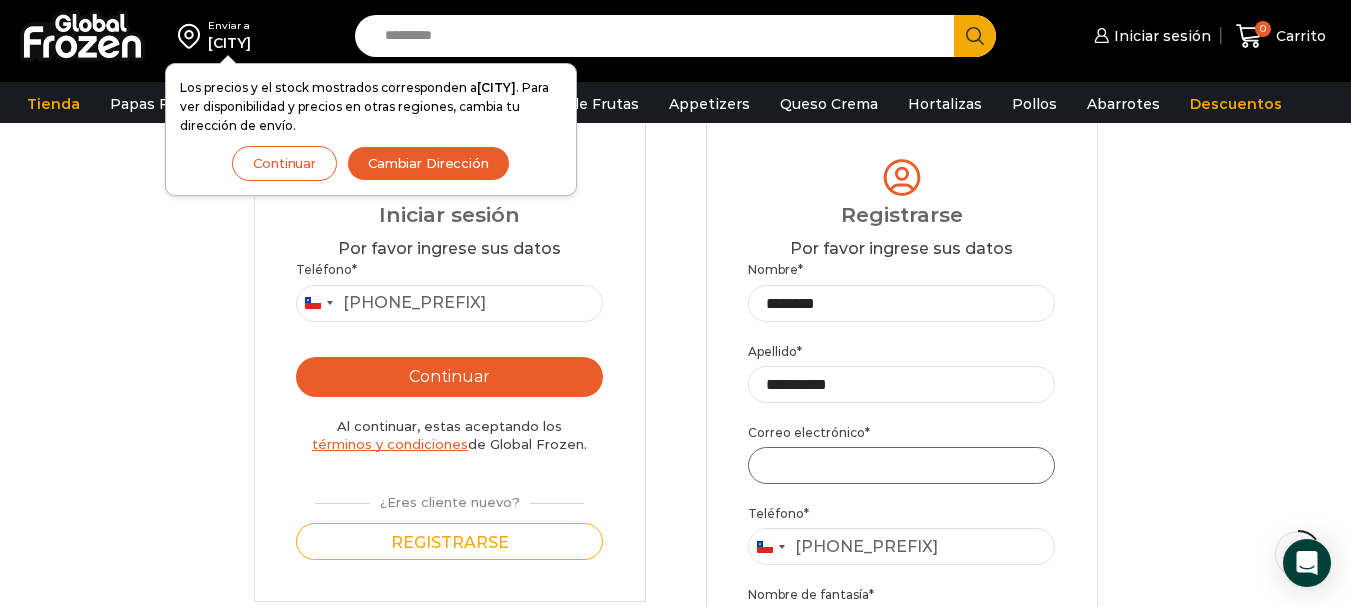 type on "**********" 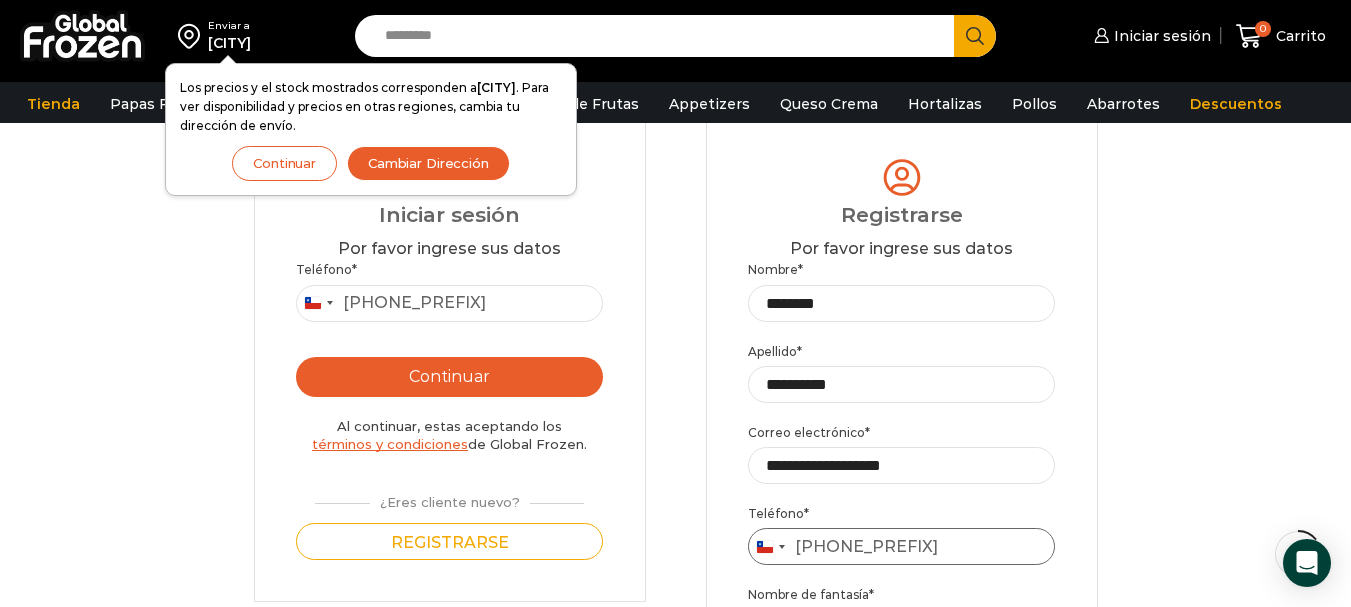 click on "Teléfono  *" at bounding box center [902, 546] 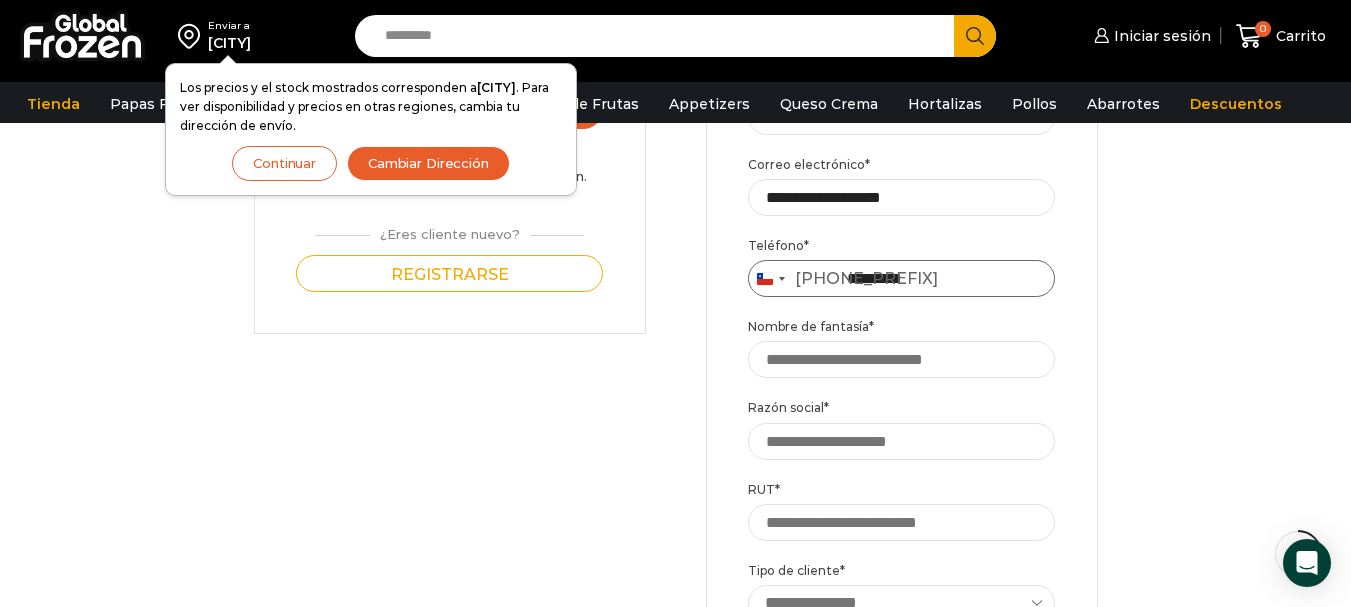 scroll, scrollTop: 453, scrollLeft: 0, axis: vertical 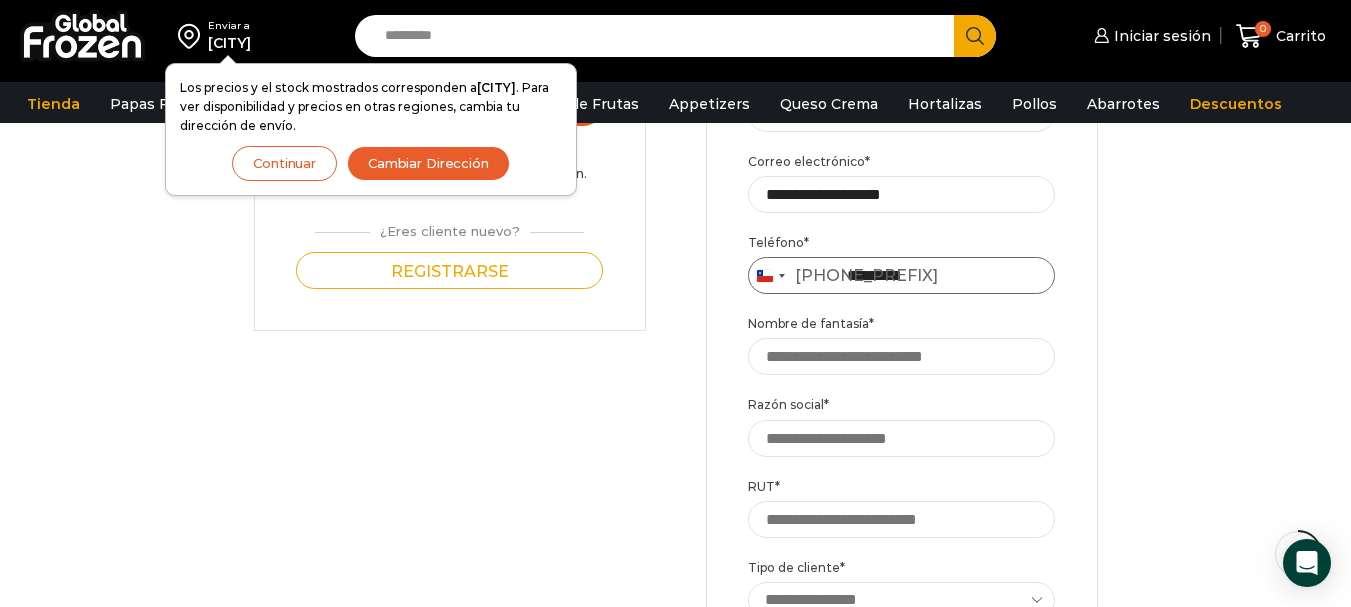 type on "*********" 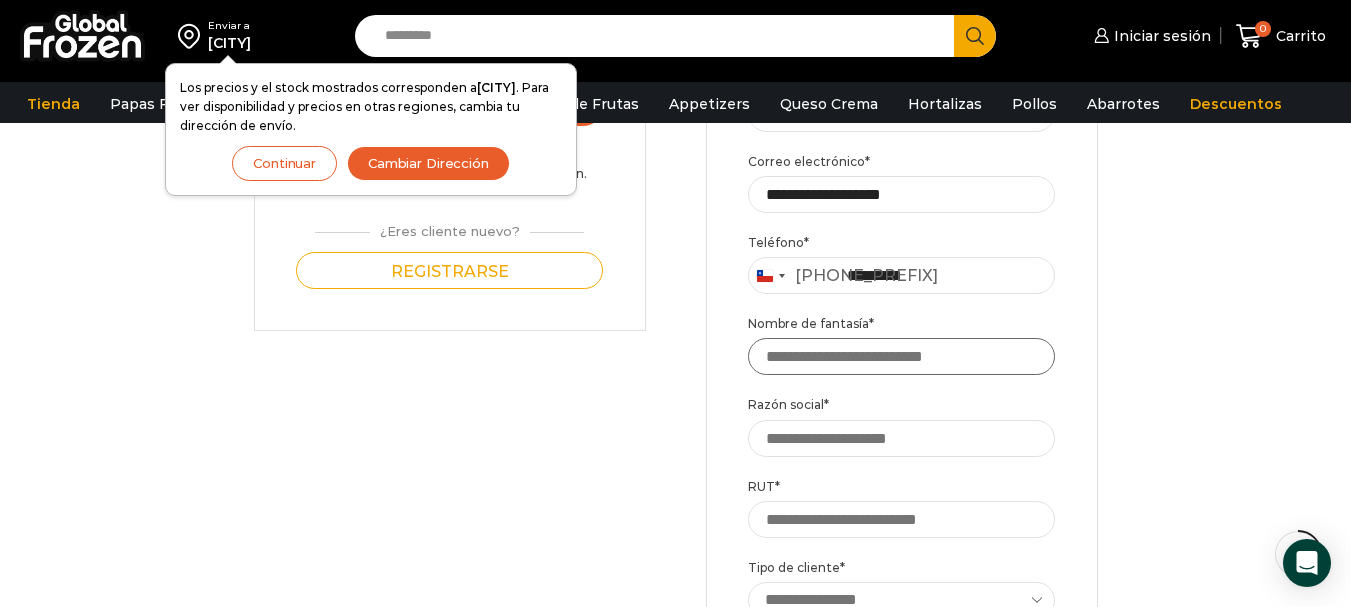 click on "Nombre de fantasía  *" at bounding box center [902, 356] 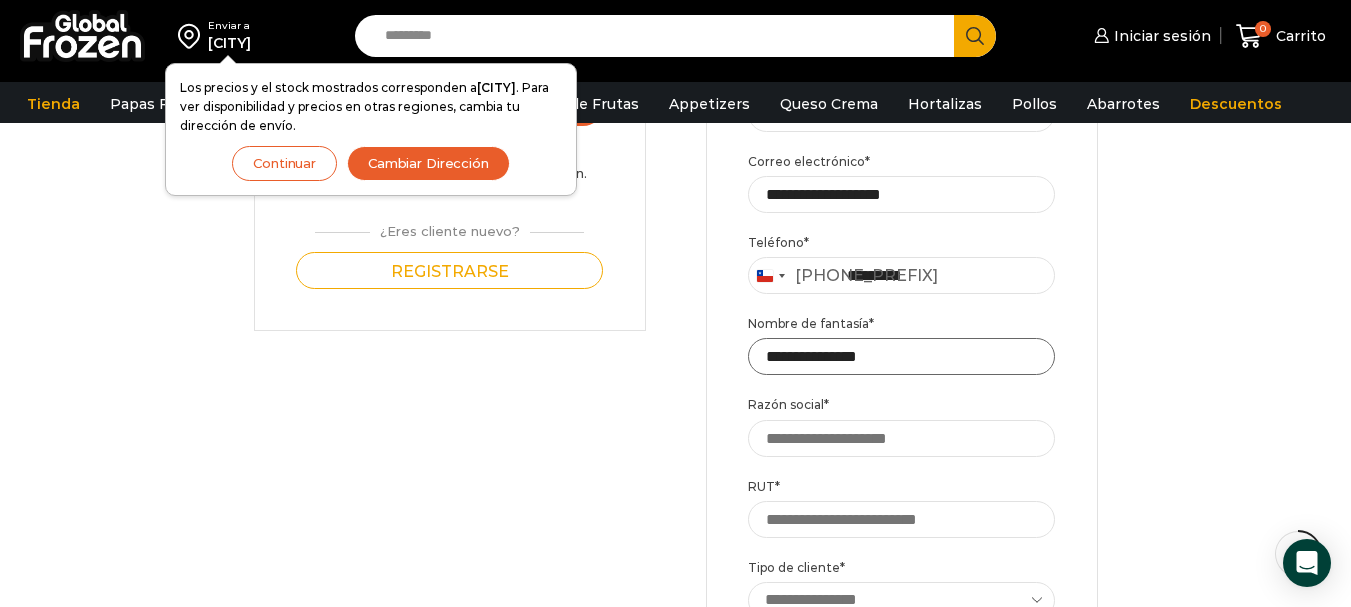 type on "**********" 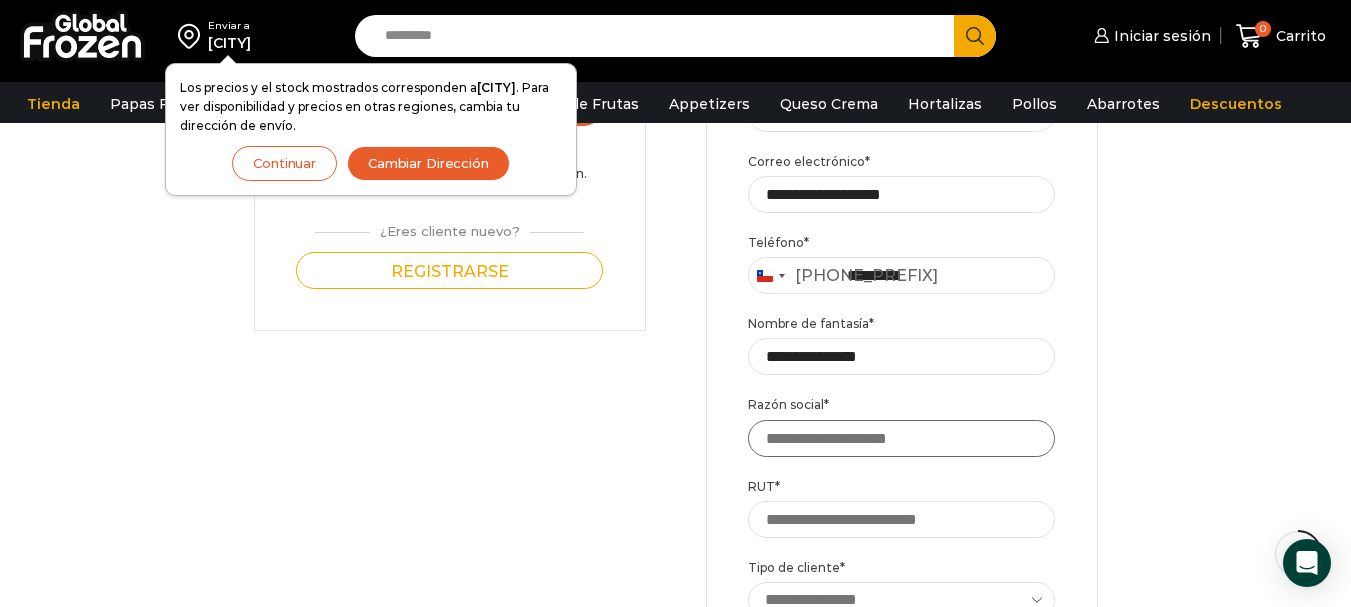 click on "Razón social  *" at bounding box center (902, 438) 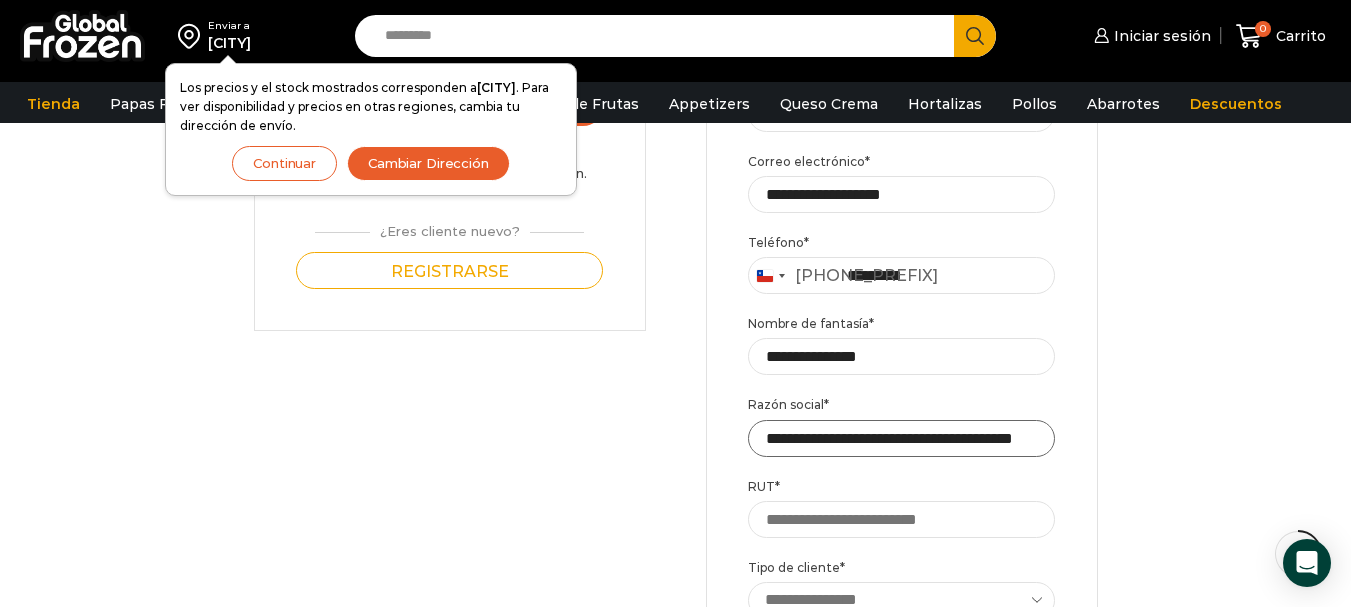 scroll, scrollTop: 0, scrollLeft: 169, axis: horizontal 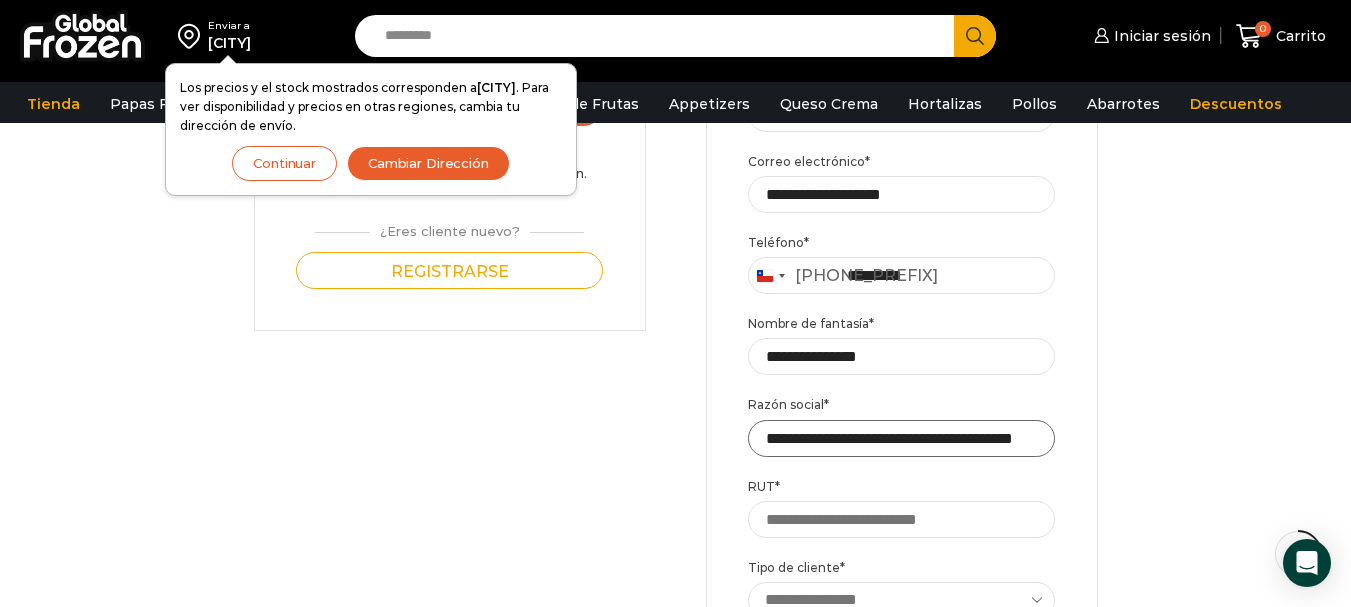 type on "**********" 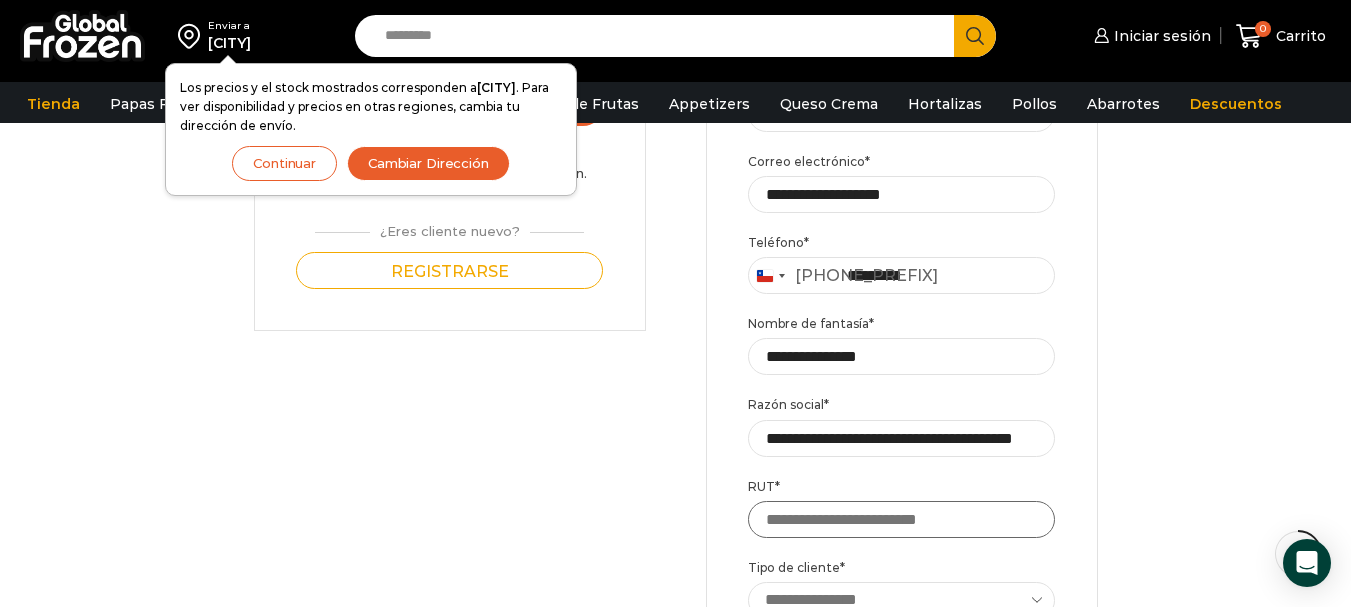 click on "RUT  *" at bounding box center (902, 519) 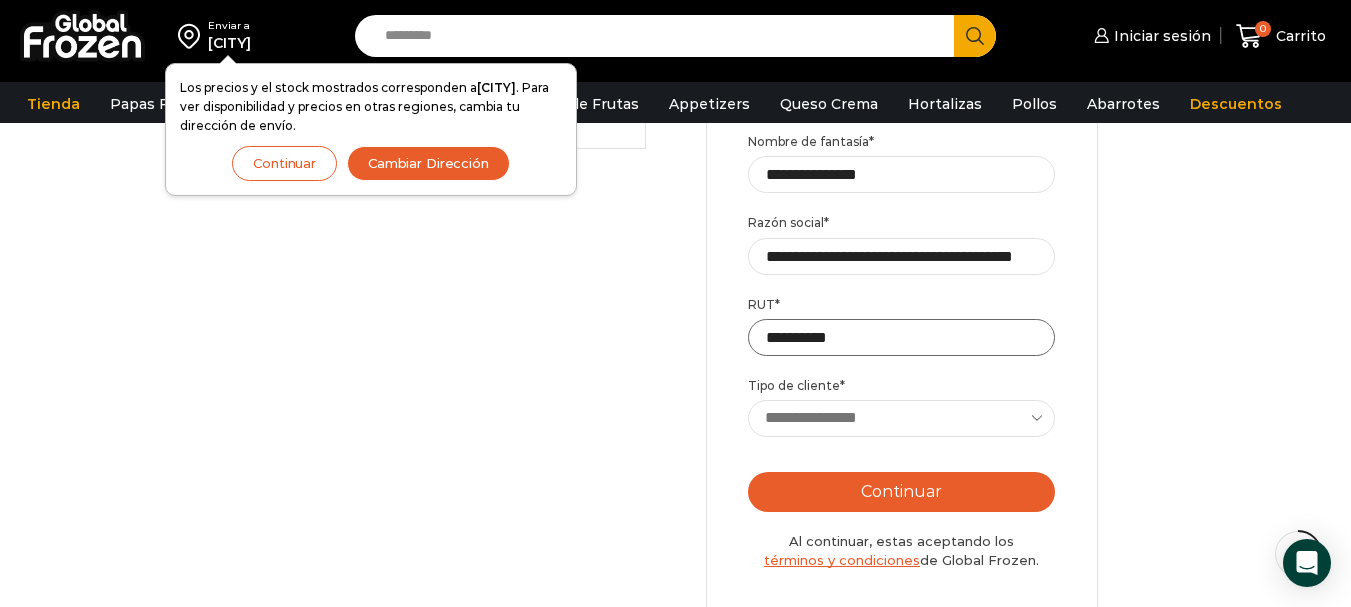 scroll, scrollTop: 662, scrollLeft: 0, axis: vertical 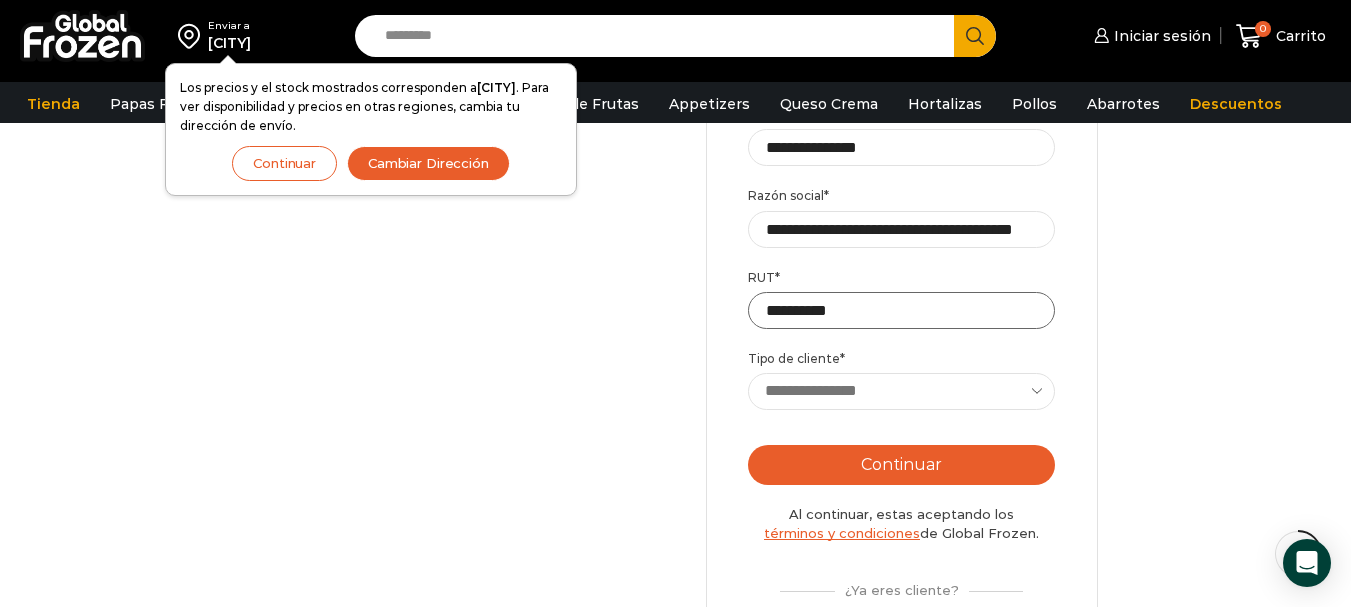 type on "**********" 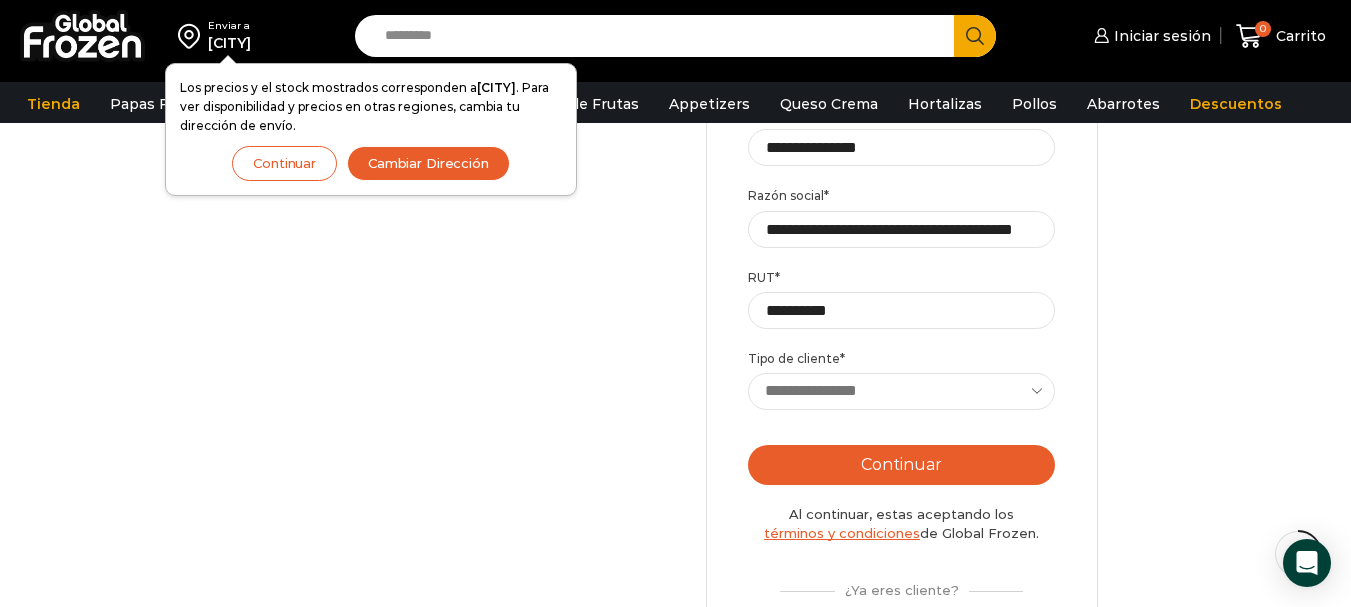 click on "**********" at bounding box center (902, 391) 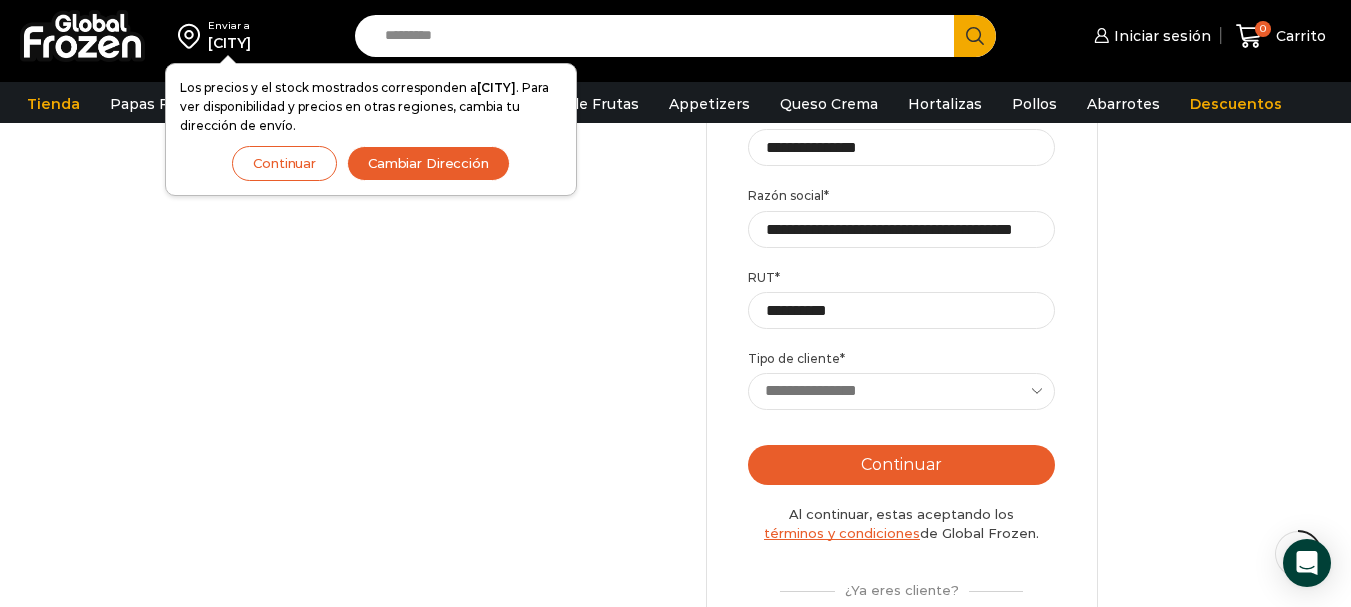 select on "**********" 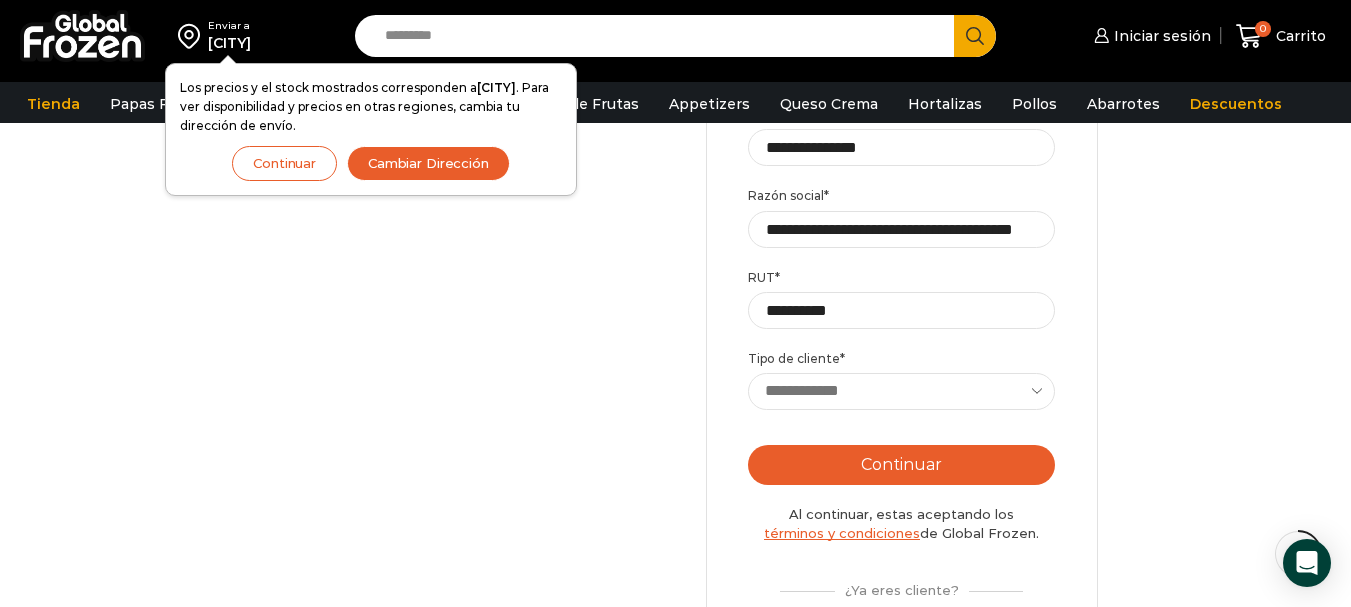 click on "**********" at bounding box center (902, 391) 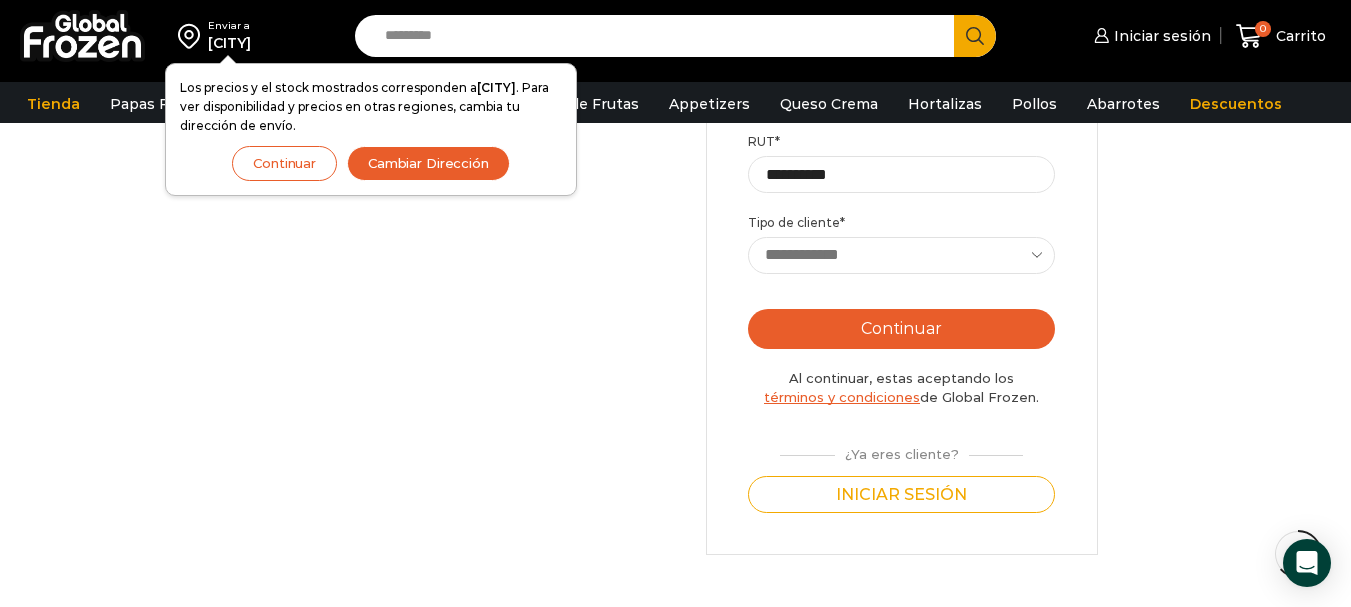 scroll, scrollTop: 788, scrollLeft: 0, axis: vertical 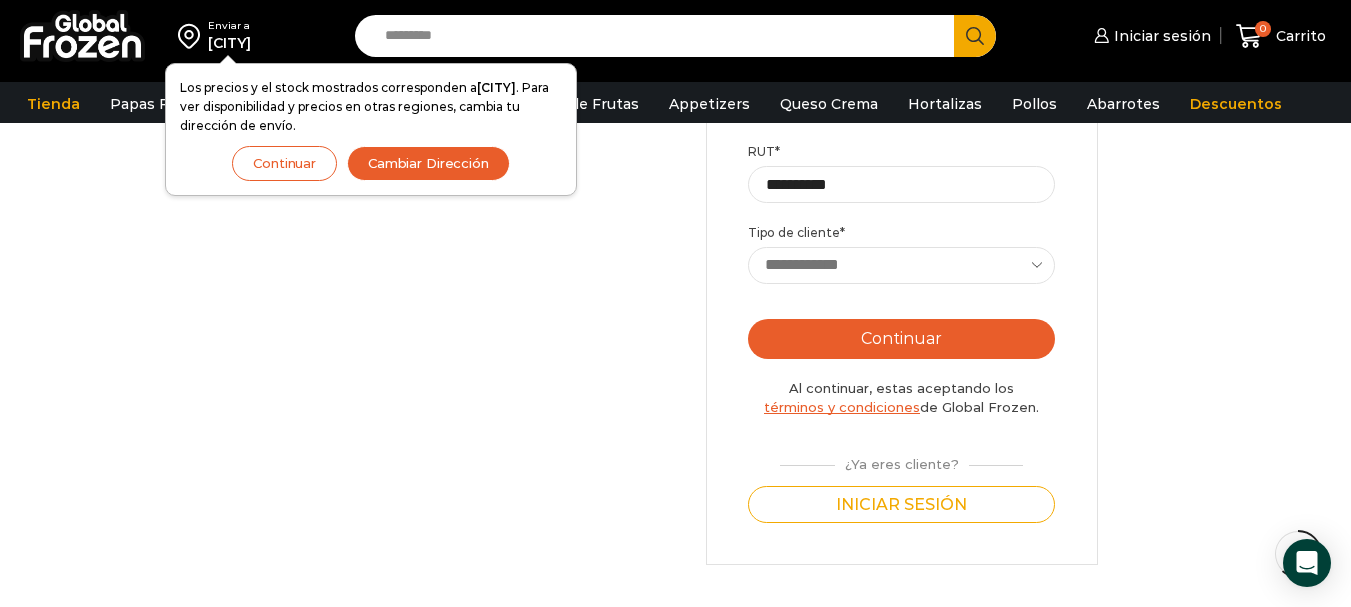 click on "Continuar" at bounding box center [902, 339] 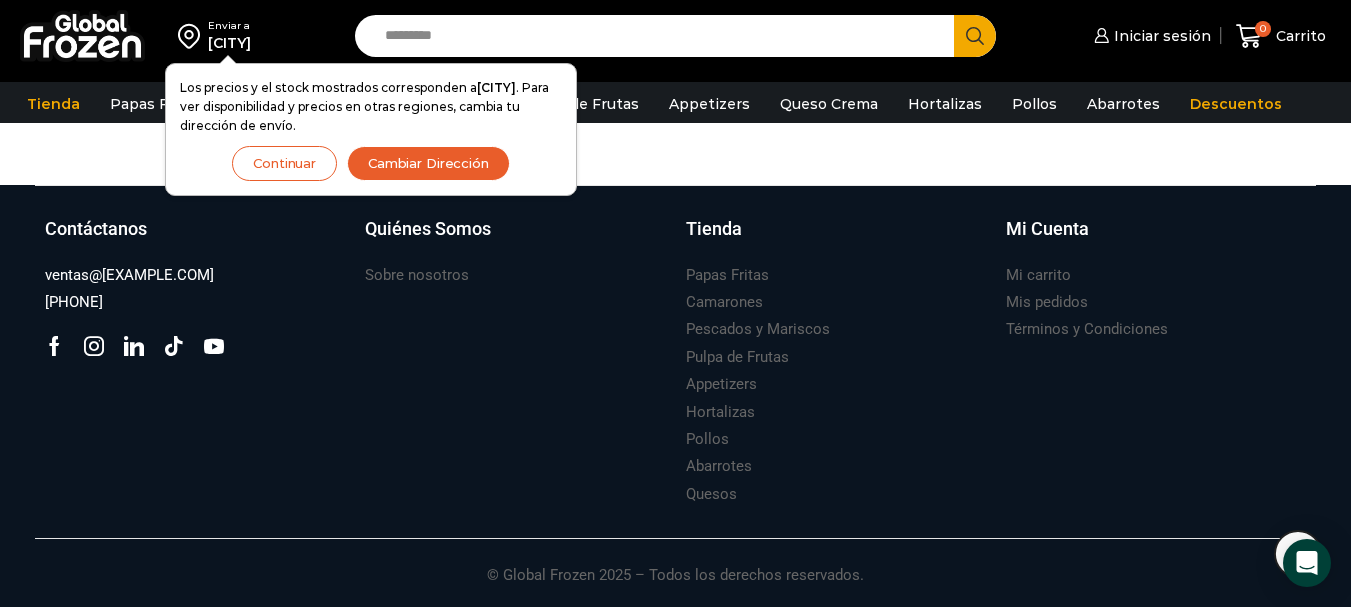 scroll, scrollTop: 716, scrollLeft: 0, axis: vertical 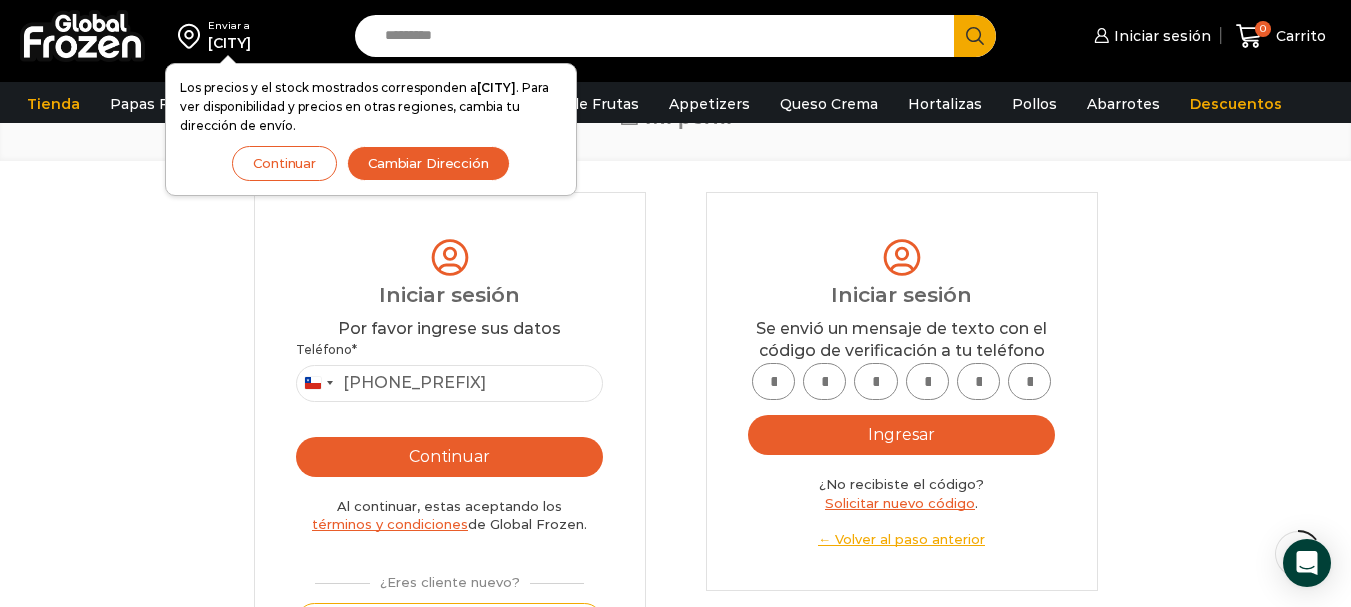 click at bounding box center (773, 381) 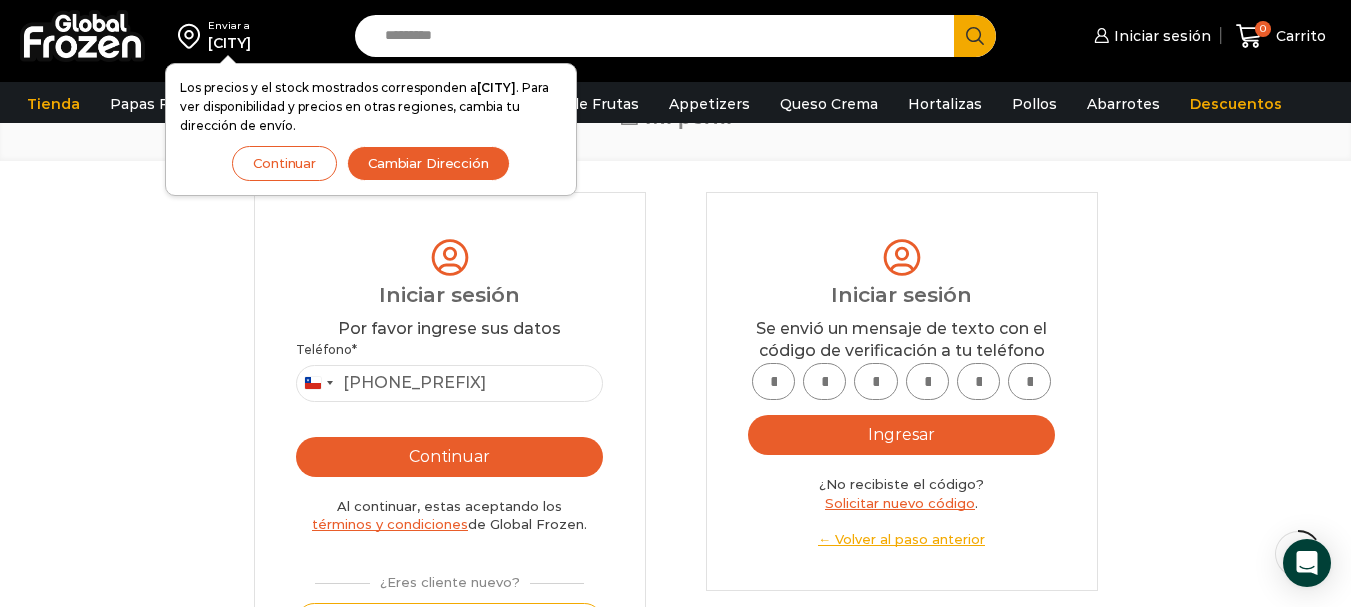 type on "*" 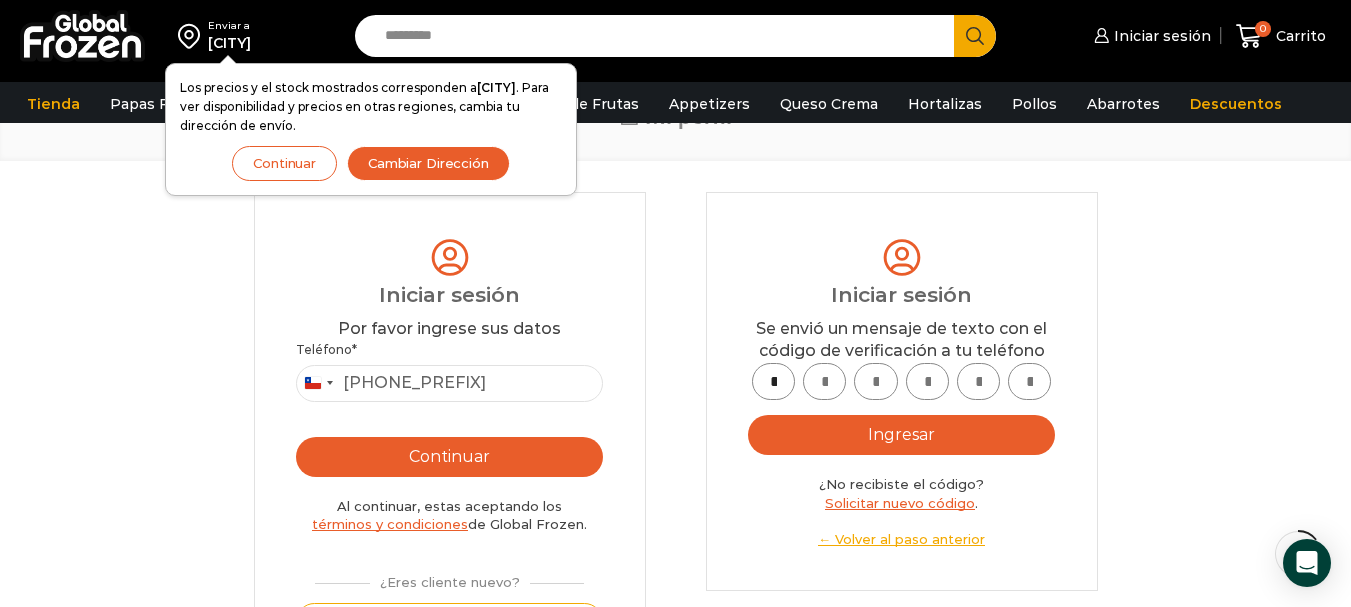 type on "*" 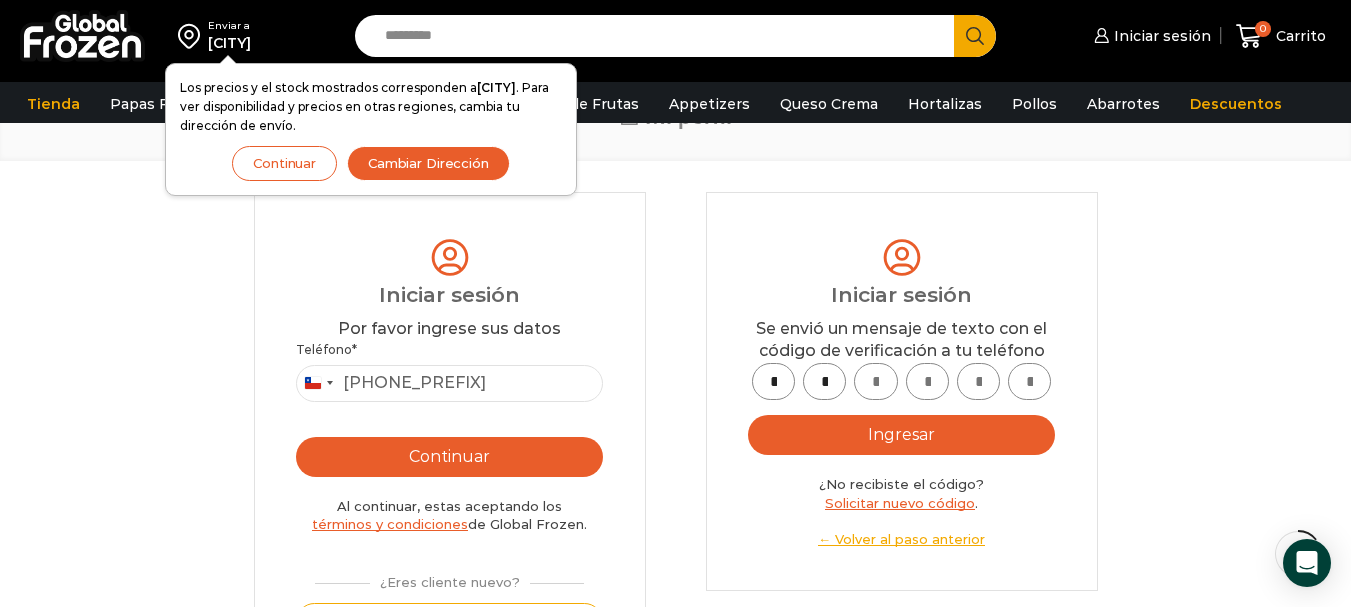 type on "*" 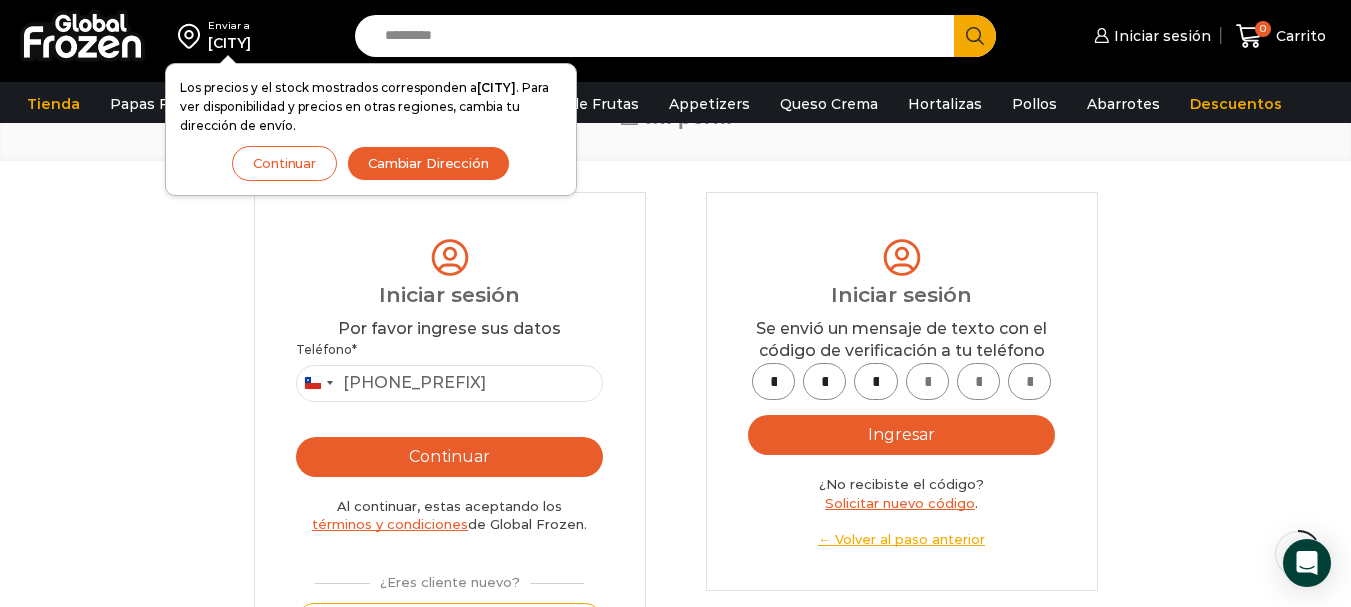 type on "*" 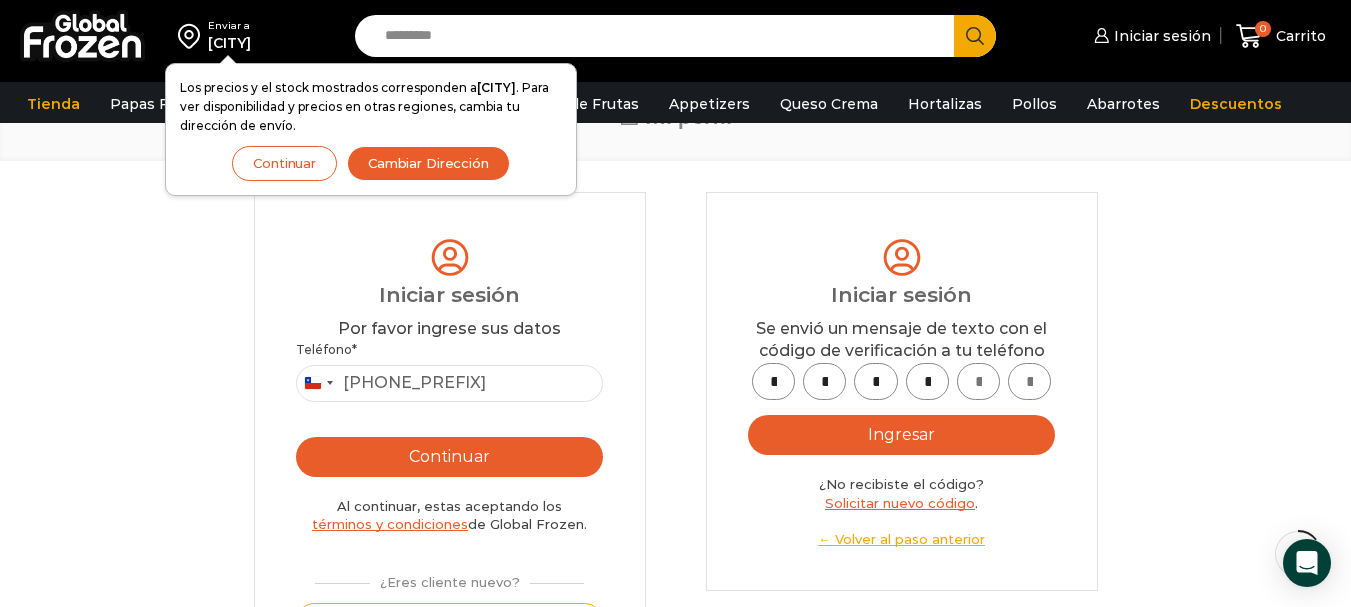 type on "*" 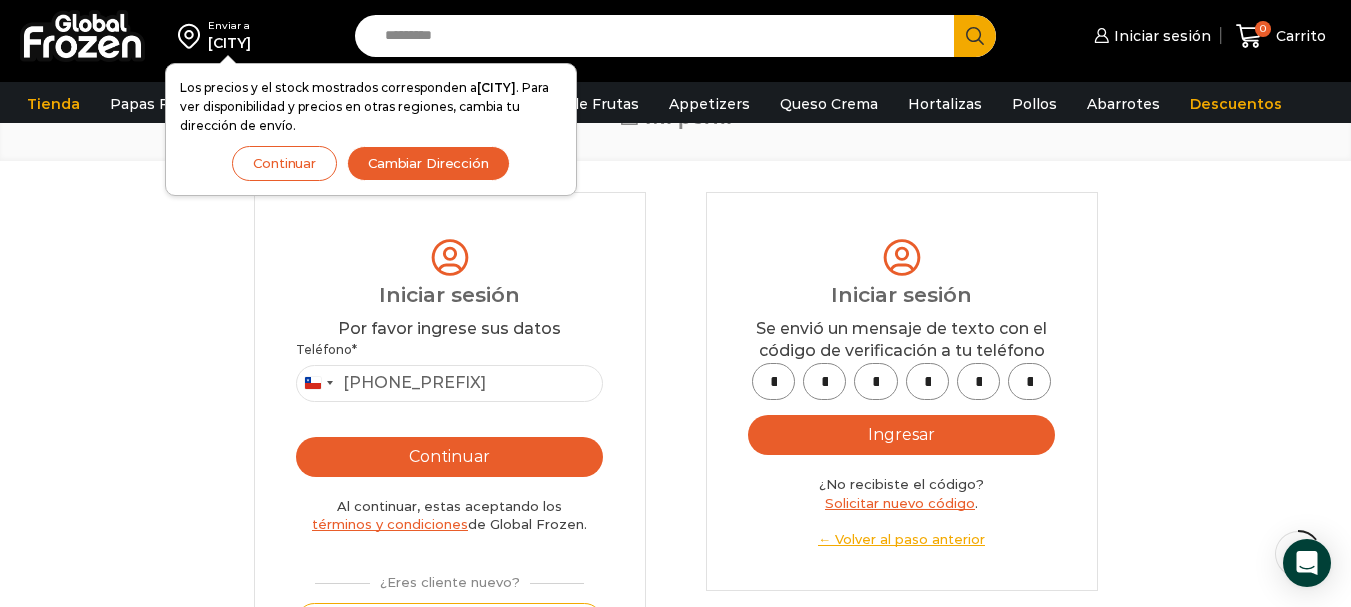 scroll, scrollTop: 0, scrollLeft: 3, axis: horizontal 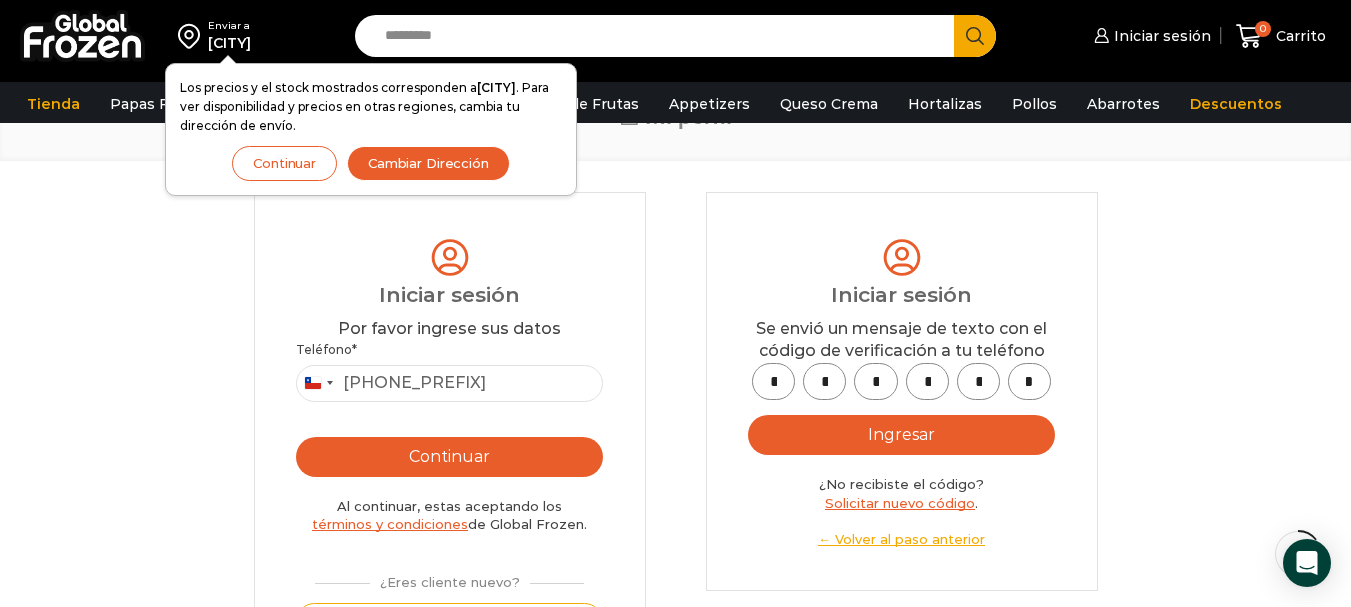 type on "*" 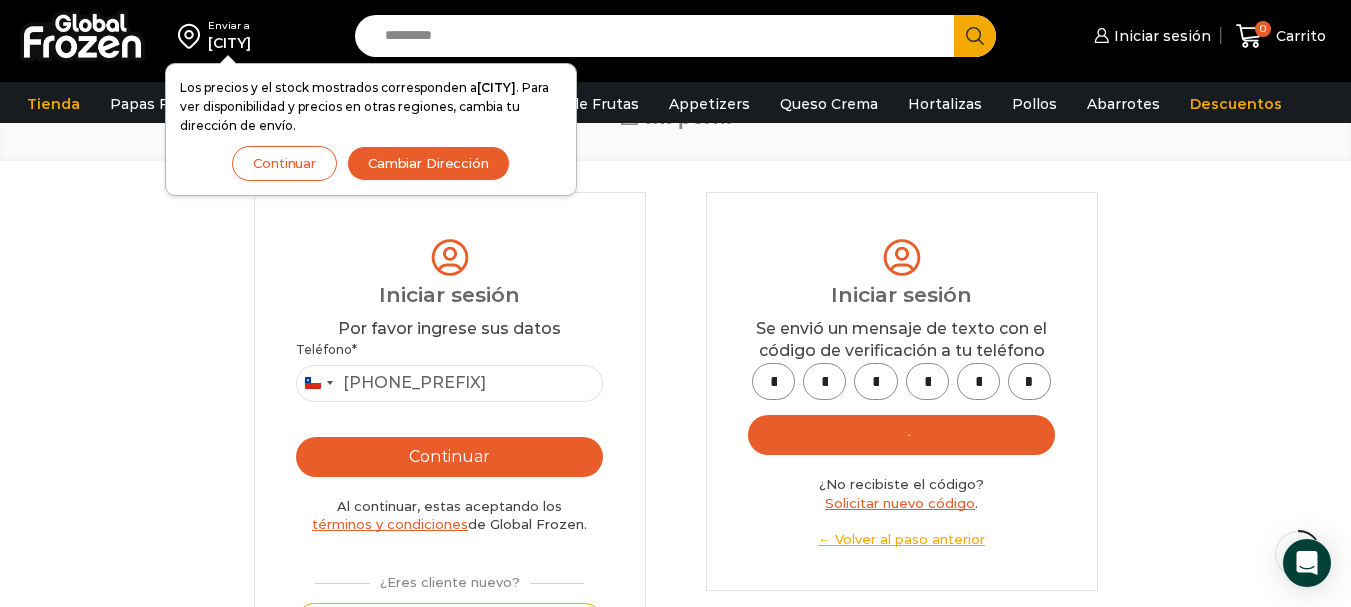 scroll, scrollTop: 0, scrollLeft: 0, axis: both 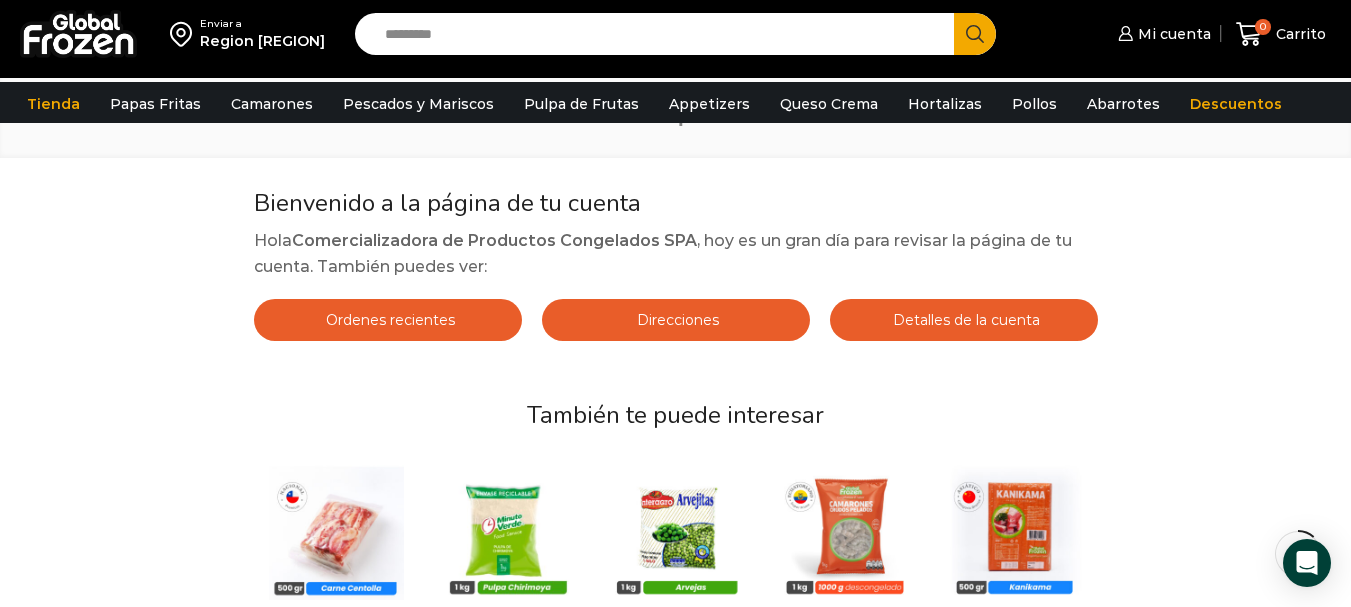 click on "Search input" at bounding box center [659, 34] 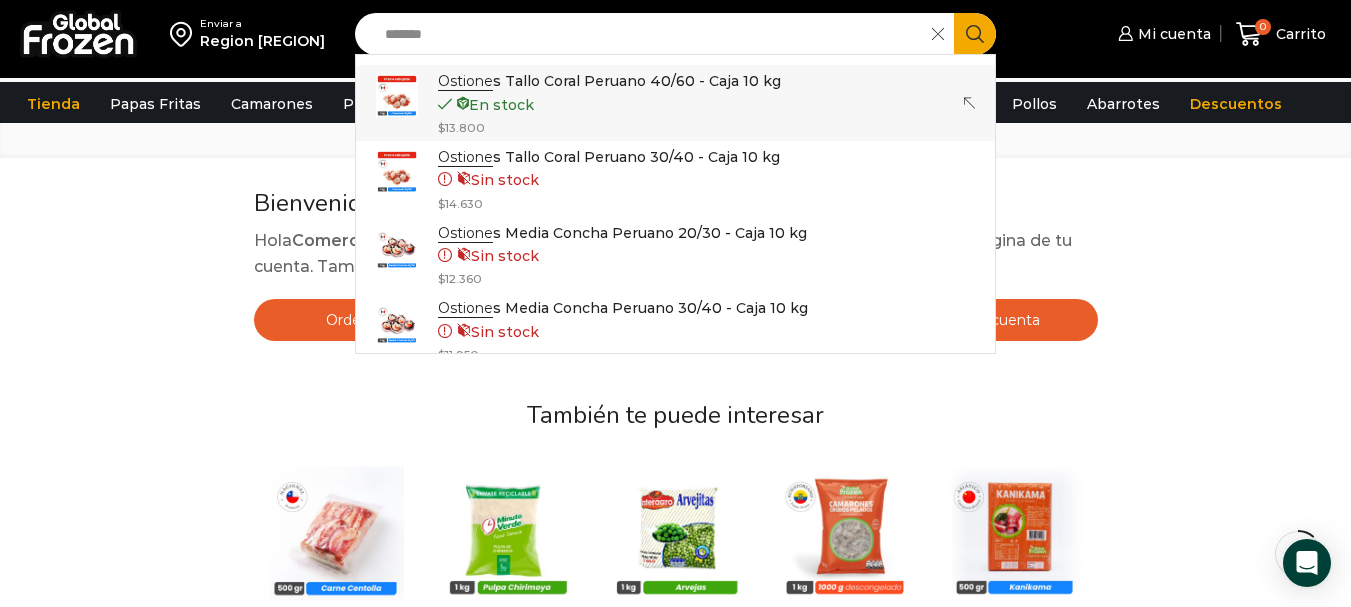 type on "*******" 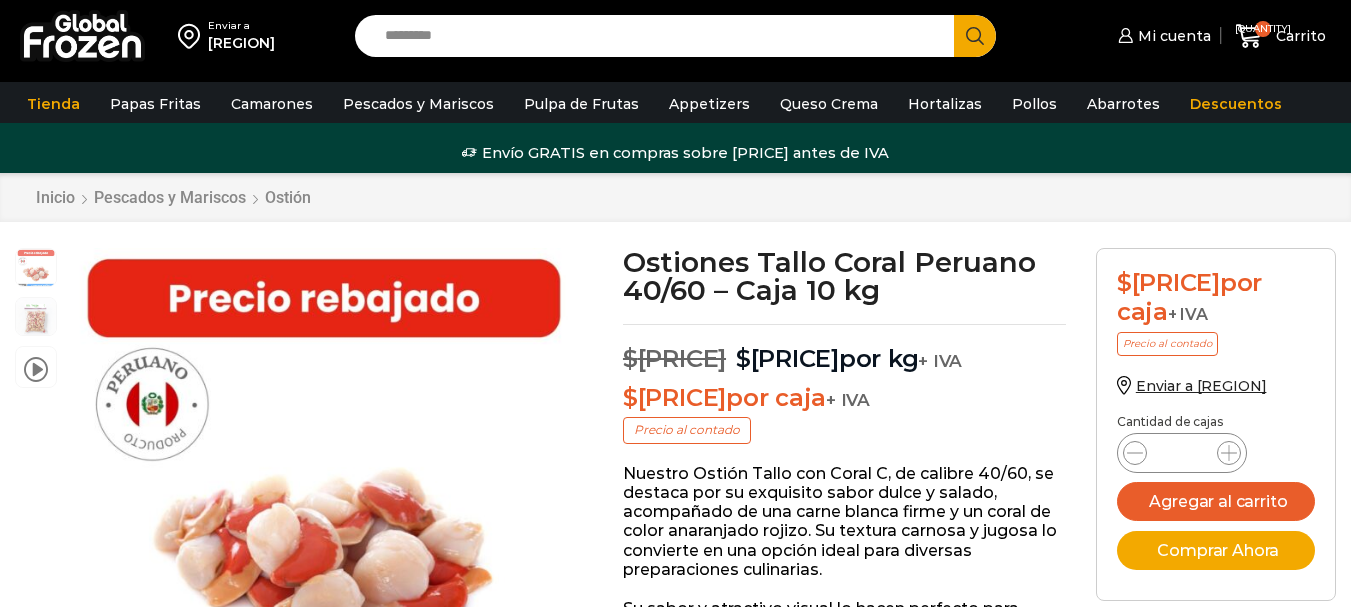 scroll, scrollTop: 1, scrollLeft: 0, axis: vertical 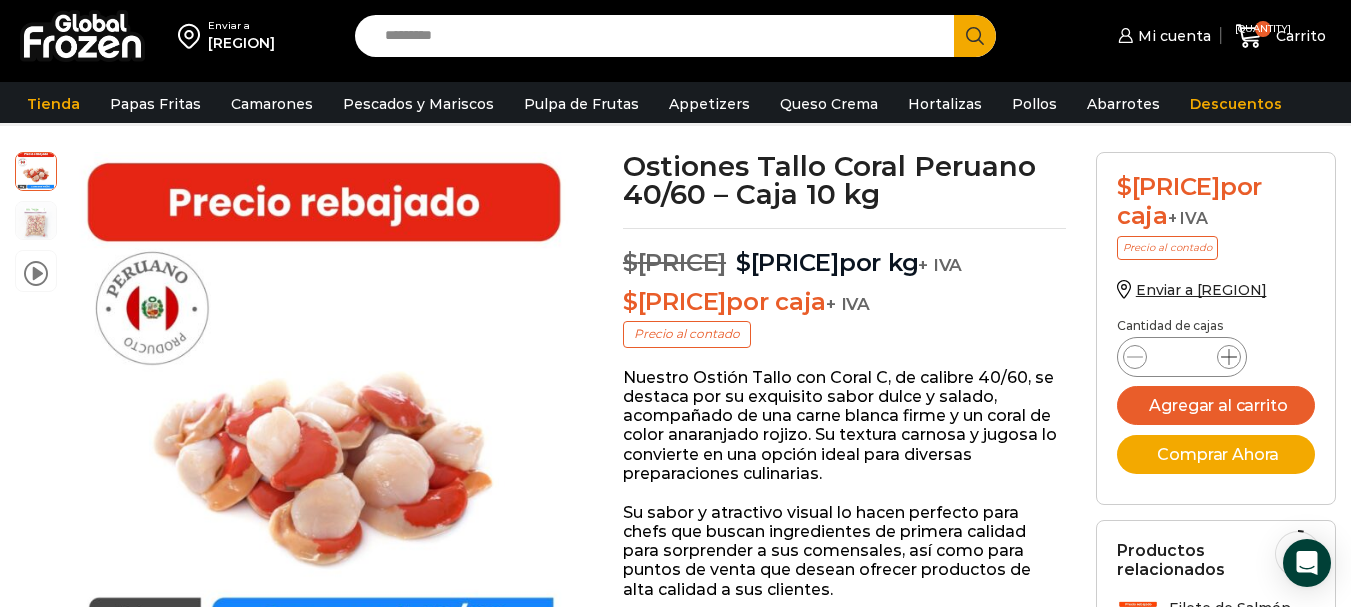 click at bounding box center [1229, 357] 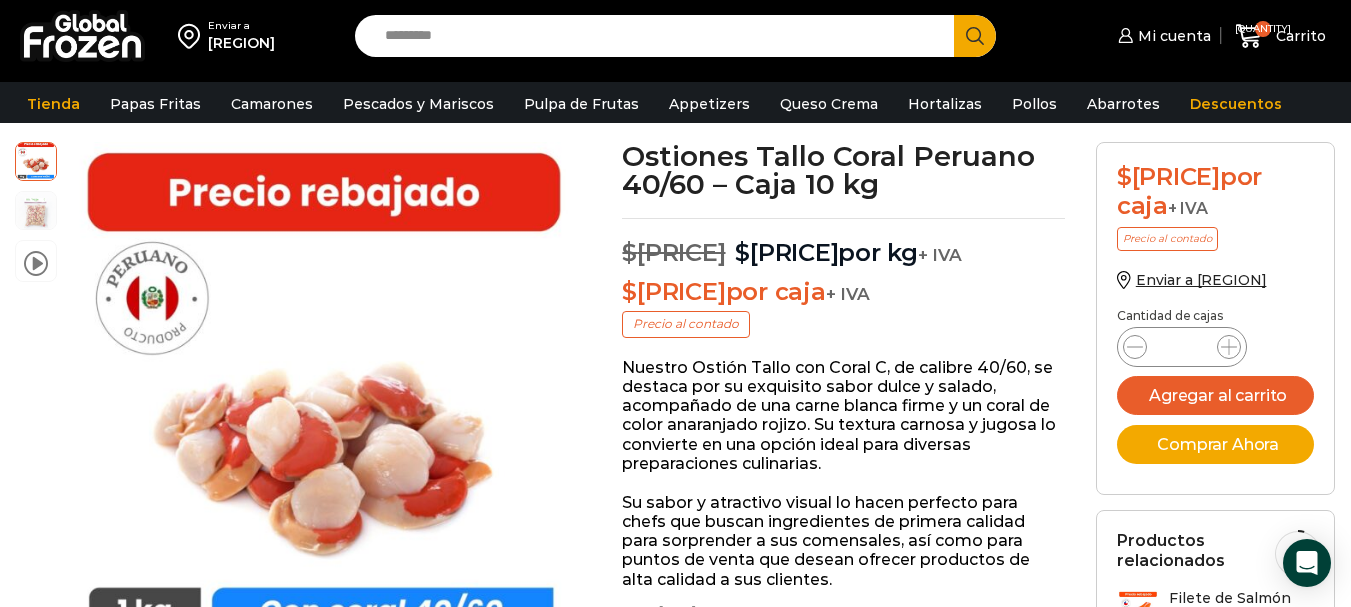 scroll, scrollTop: 101, scrollLeft: 0, axis: vertical 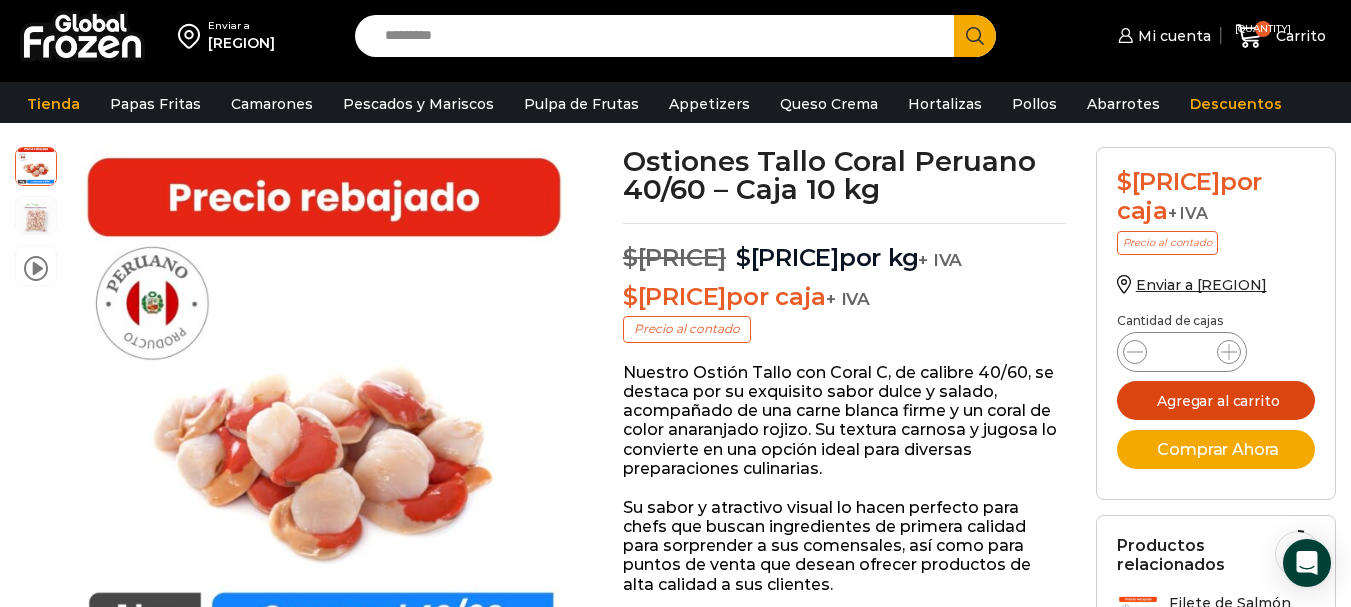 click on "Agregar al carrito" at bounding box center [1216, 400] 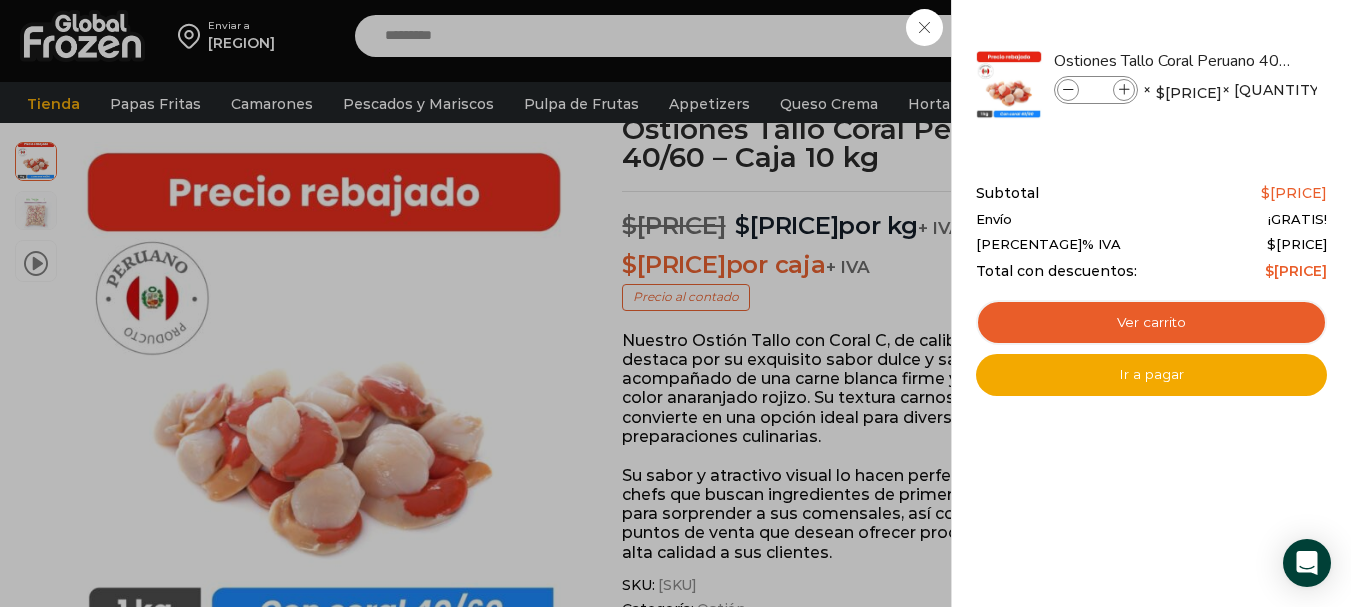 scroll, scrollTop: 138, scrollLeft: 0, axis: vertical 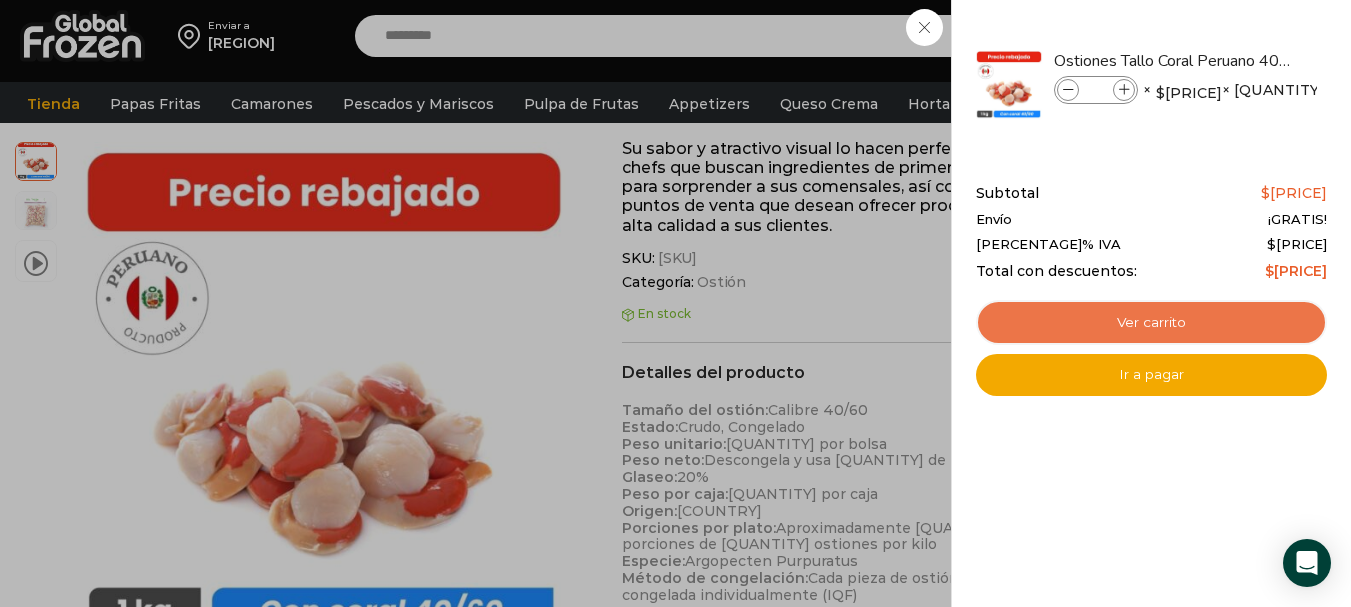 click on "Ver carrito" at bounding box center [1151, 323] 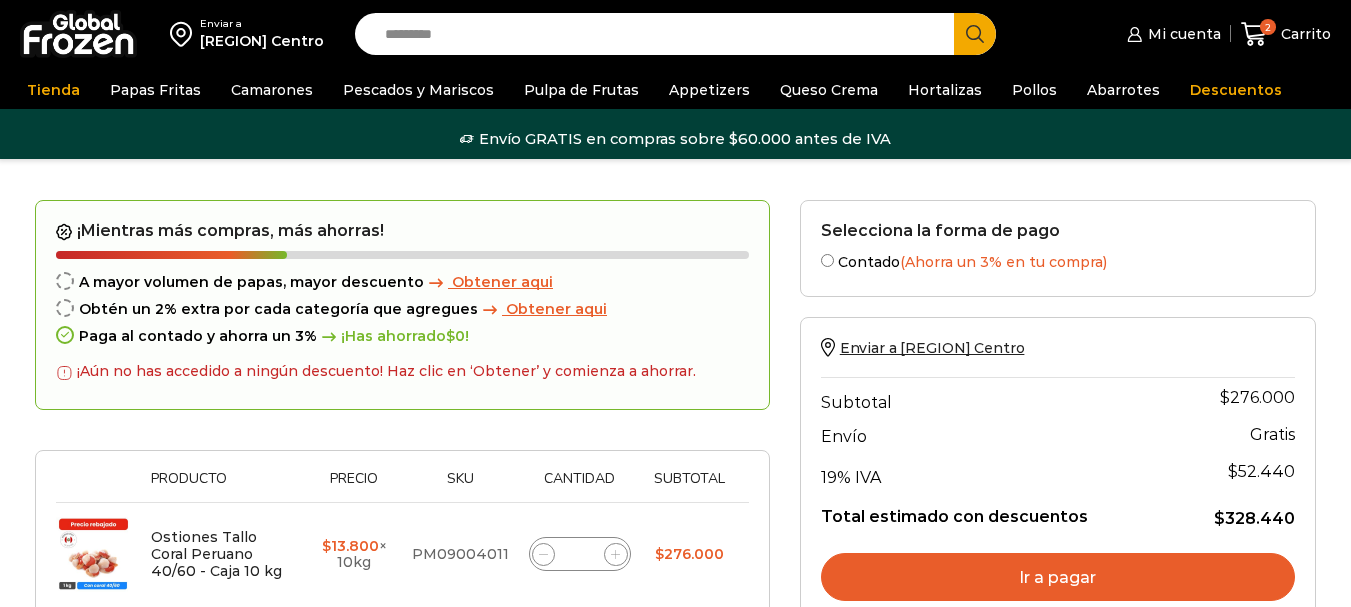 scroll, scrollTop: 0, scrollLeft: 0, axis: both 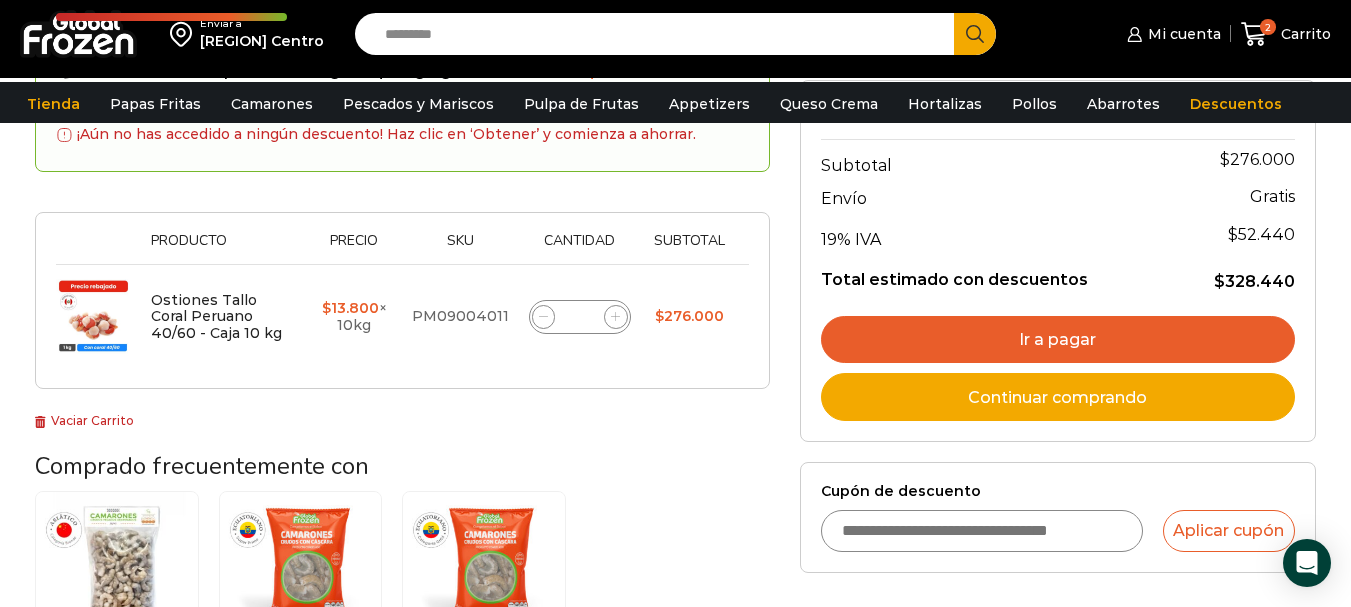 click on "Cupón de descuento" at bounding box center [982, 531] 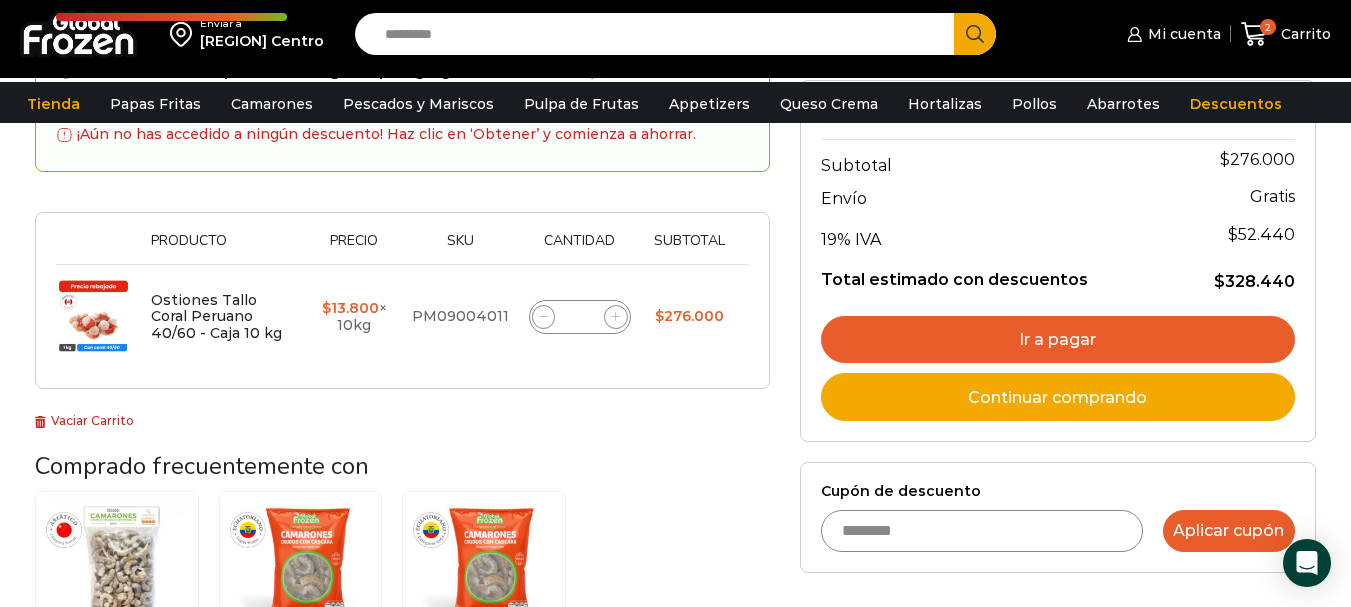type on "********" 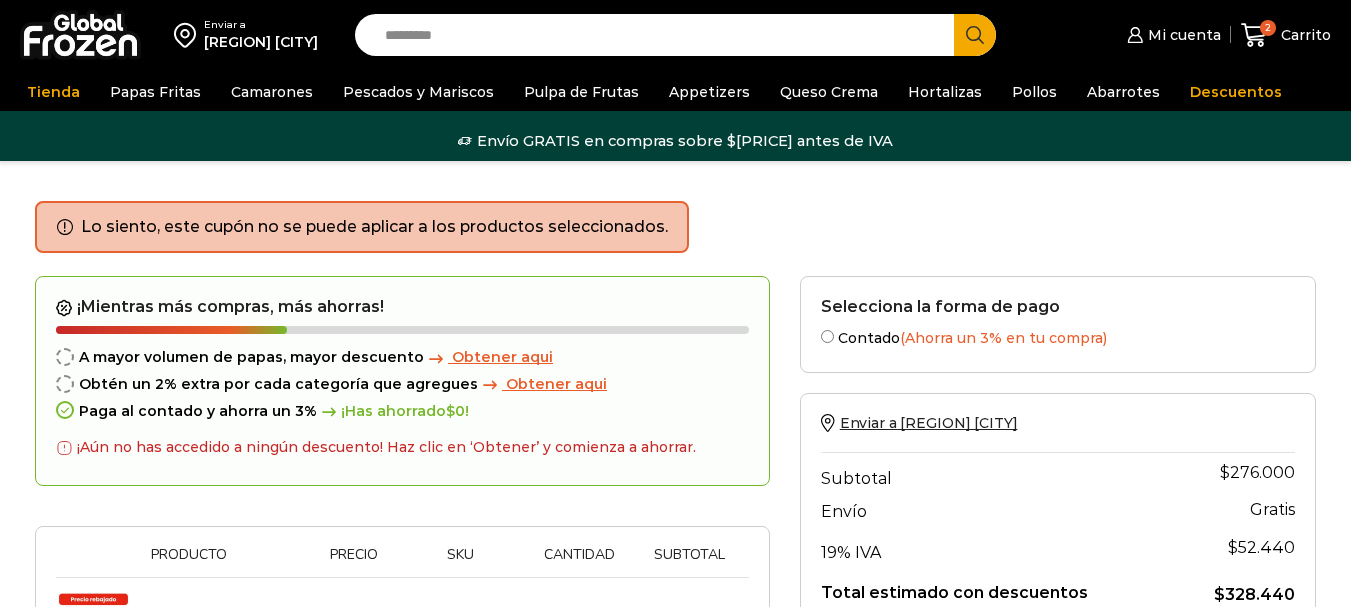 scroll, scrollTop: 0, scrollLeft: 0, axis: both 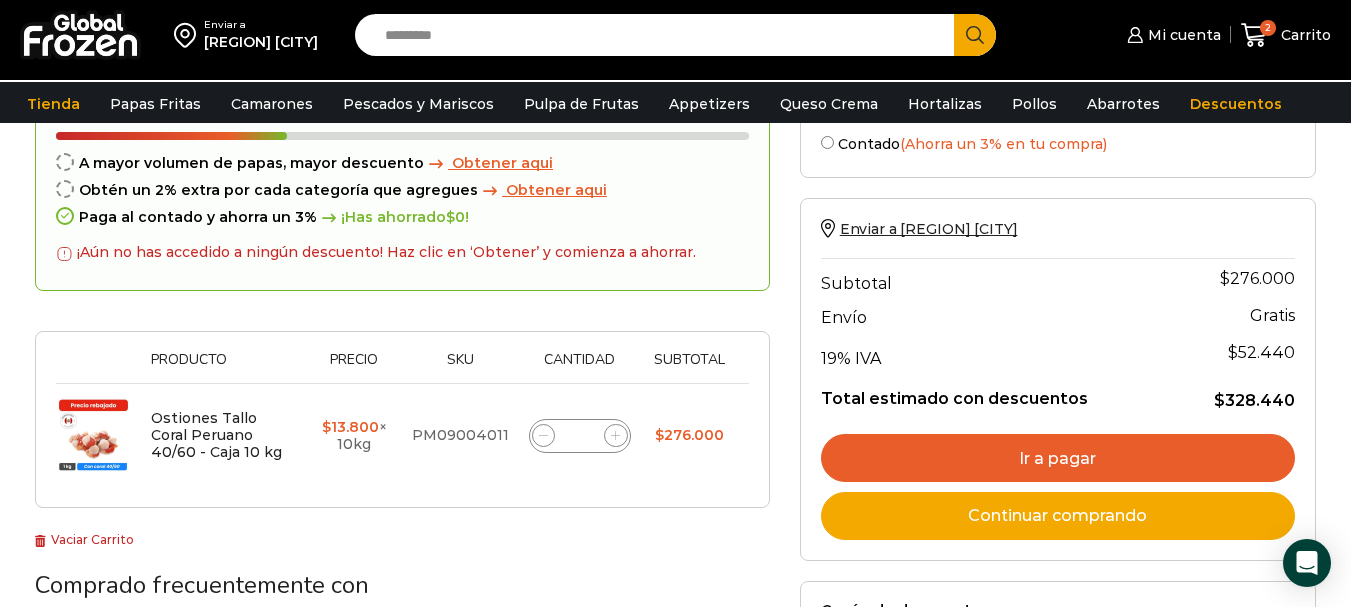 click on "Search input" at bounding box center (659, 35) 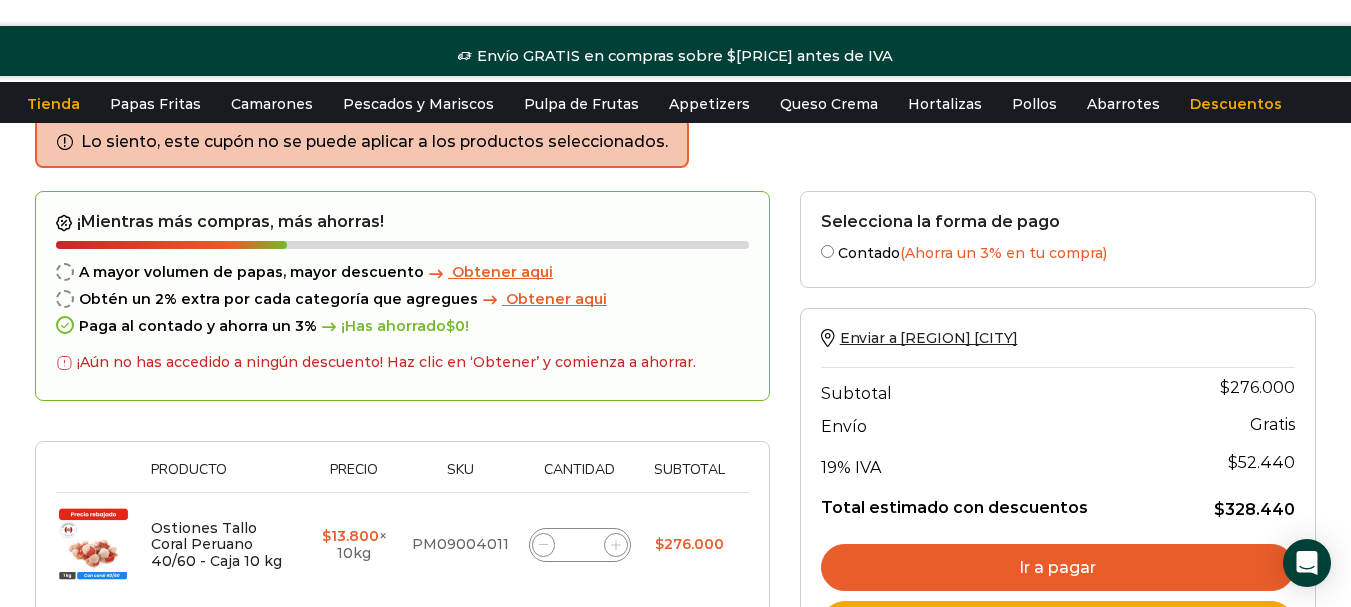 scroll, scrollTop: 0, scrollLeft: 0, axis: both 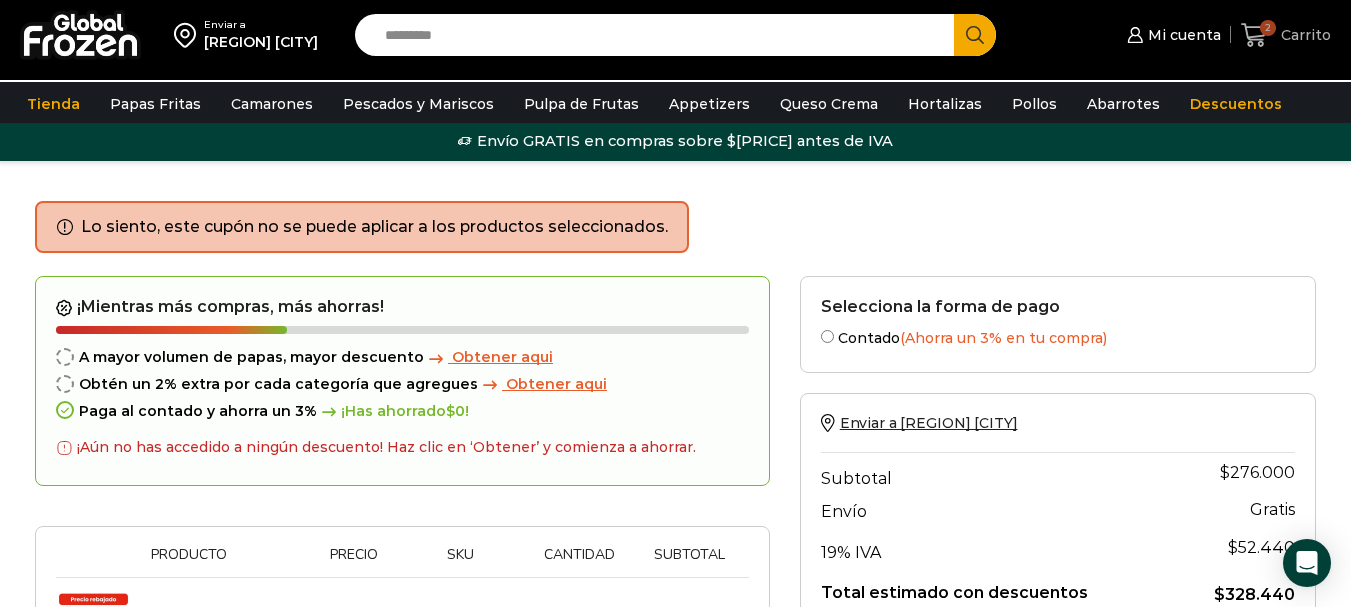 click on "2" at bounding box center [1268, 28] 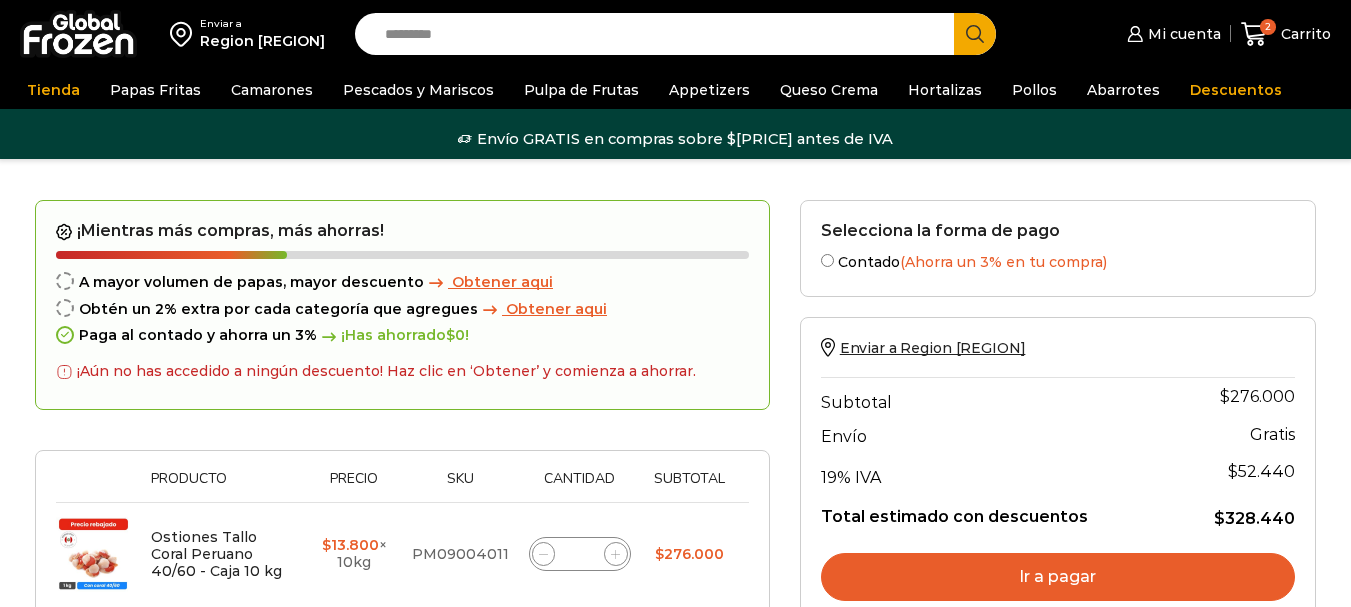 scroll, scrollTop: 260, scrollLeft: 0, axis: vertical 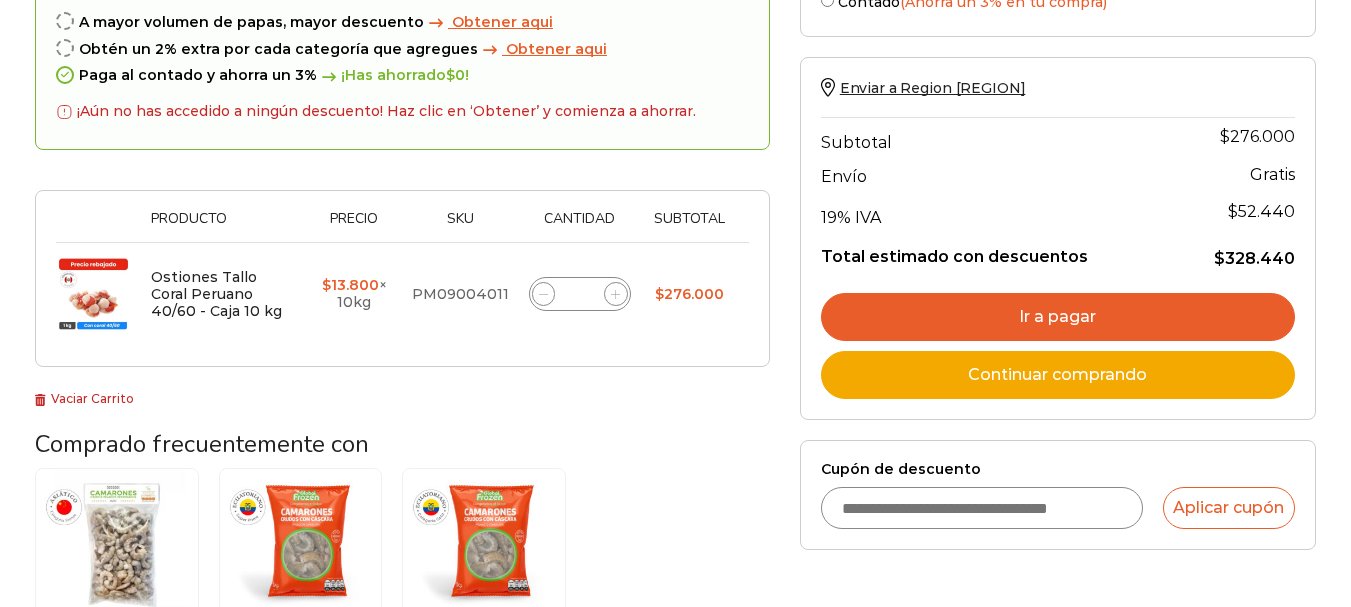 click at bounding box center [543, 294] 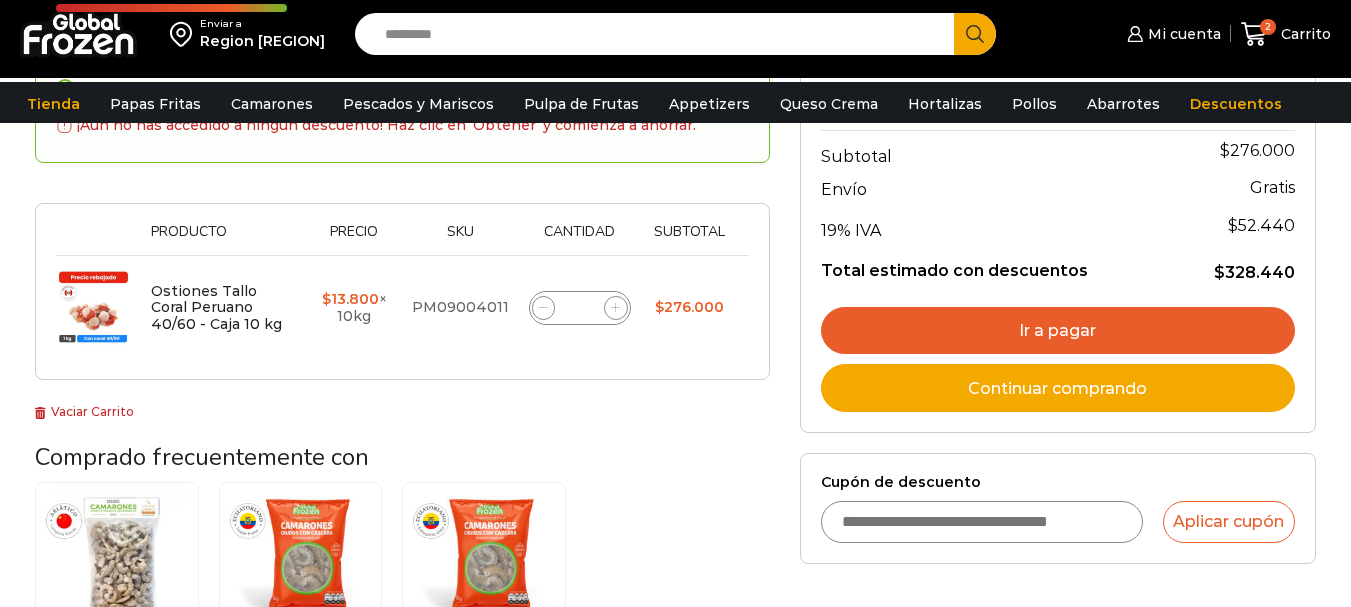 scroll, scrollTop: 260, scrollLeft: 0, axis: vertical 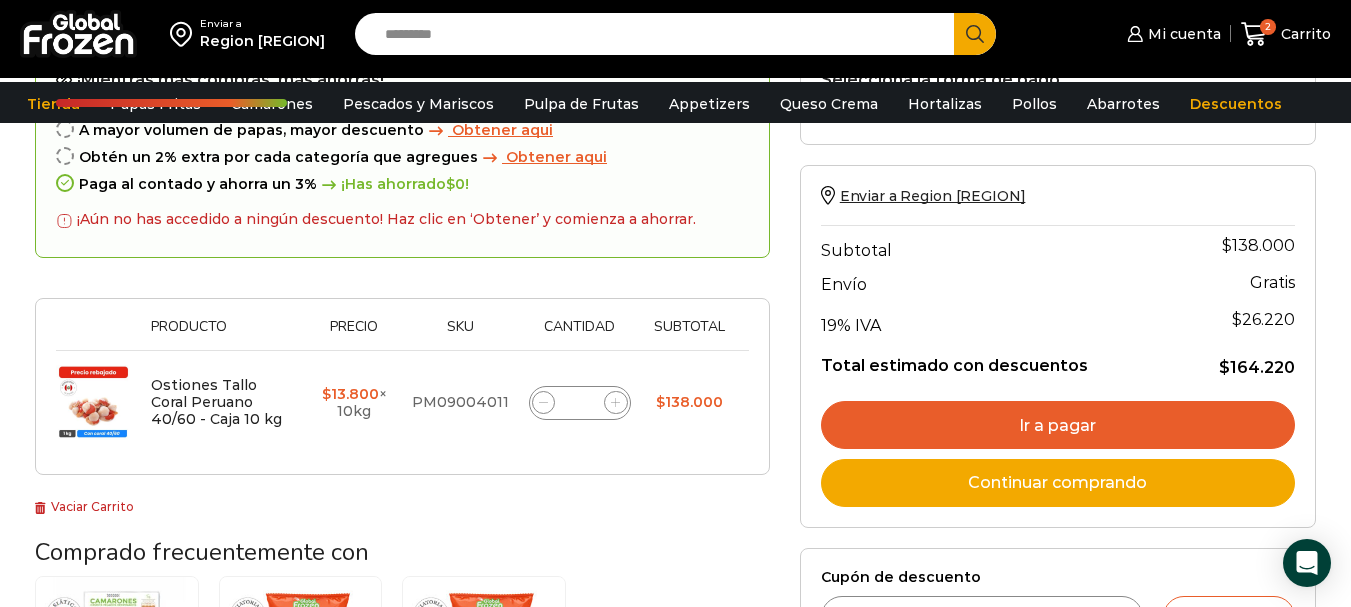 click on "Ir a pagar" at bounding box center (1058, 425) 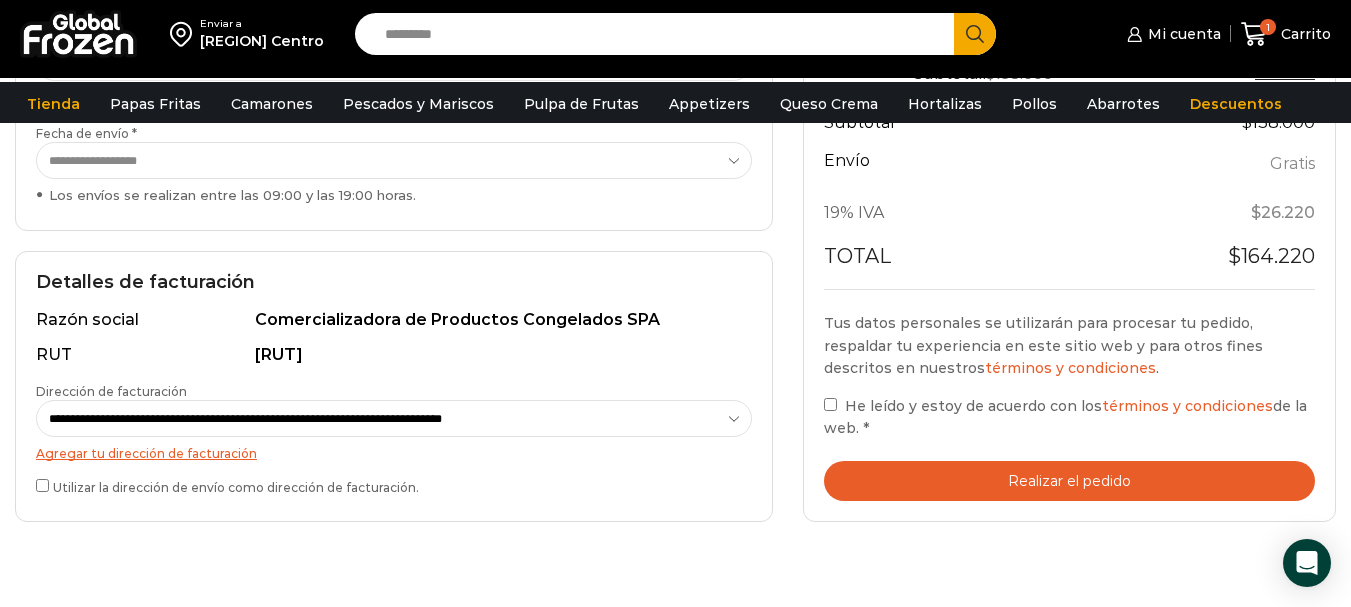 scroll, scrollTop: 450, scrollLeft: 0, axis: vertical 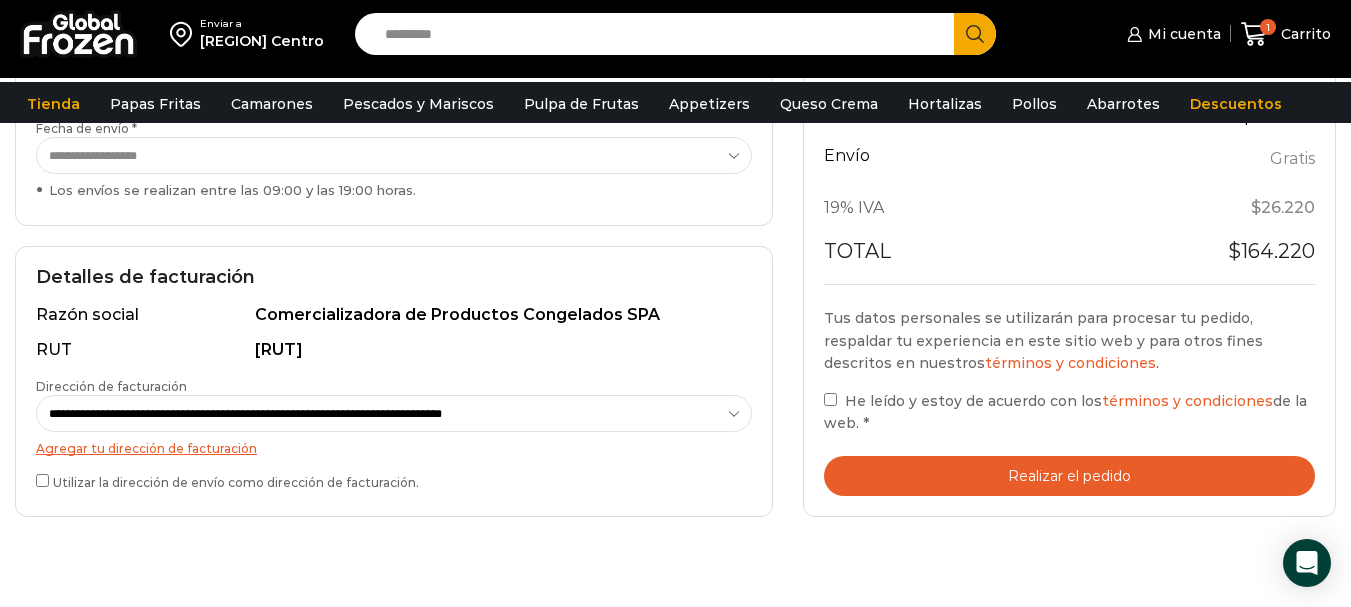 click on "**********" at bounding box center [394, 413] 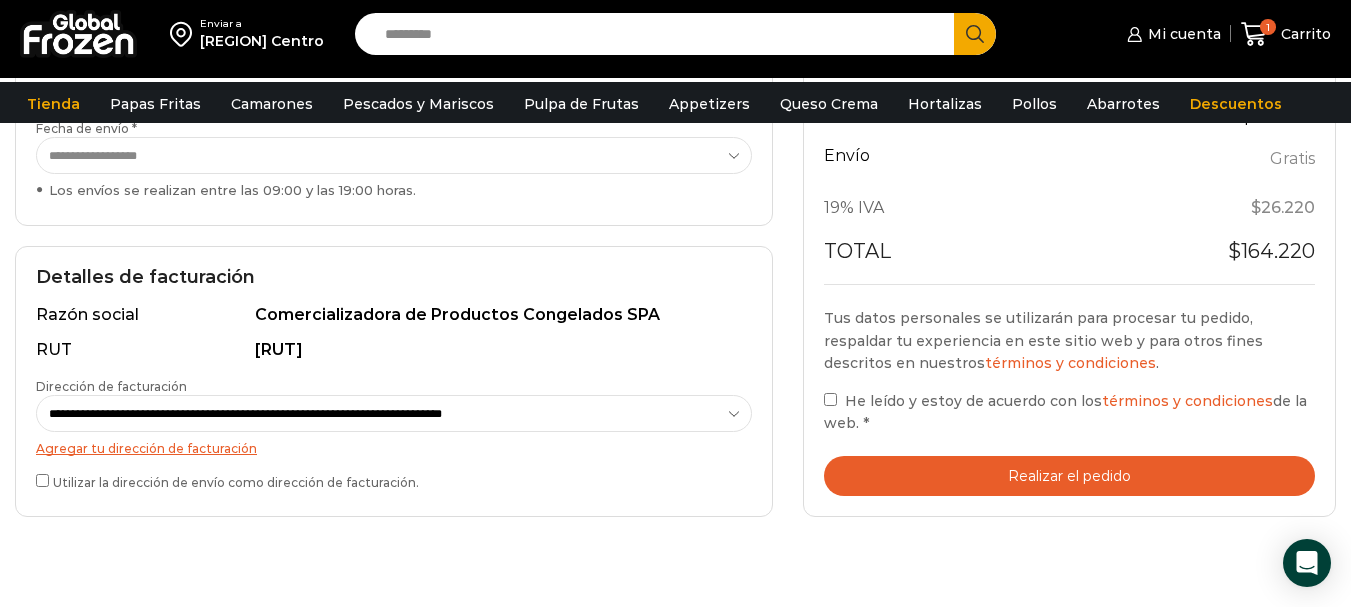 click on "**********" at bounding box center [394, 381] 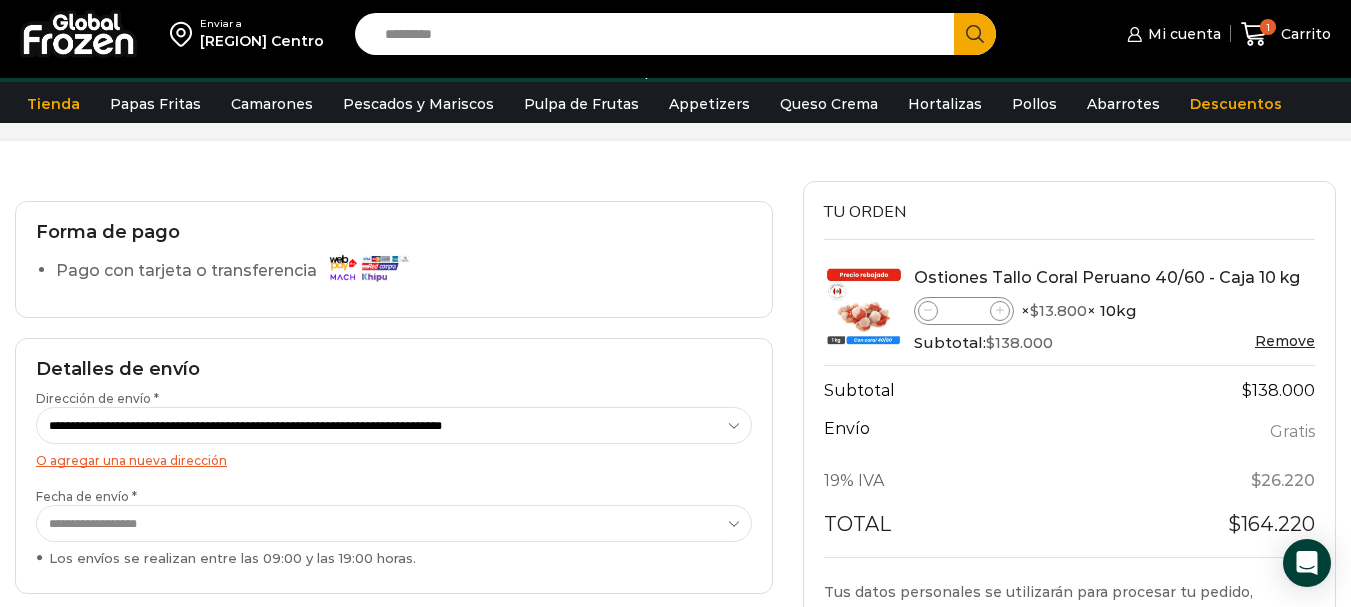 scroll, scrollTop: 72, scrollLeft: 0, axis: vertical 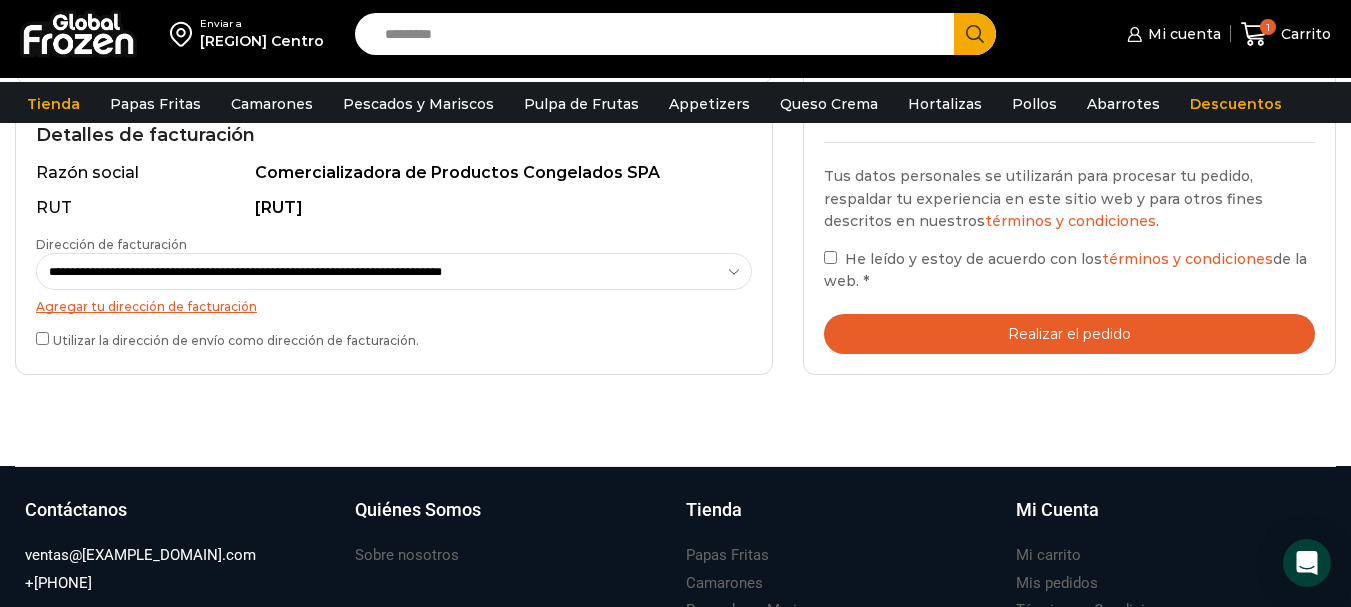 click on "Realizar el pedido" at bounding box center (1069, 334) 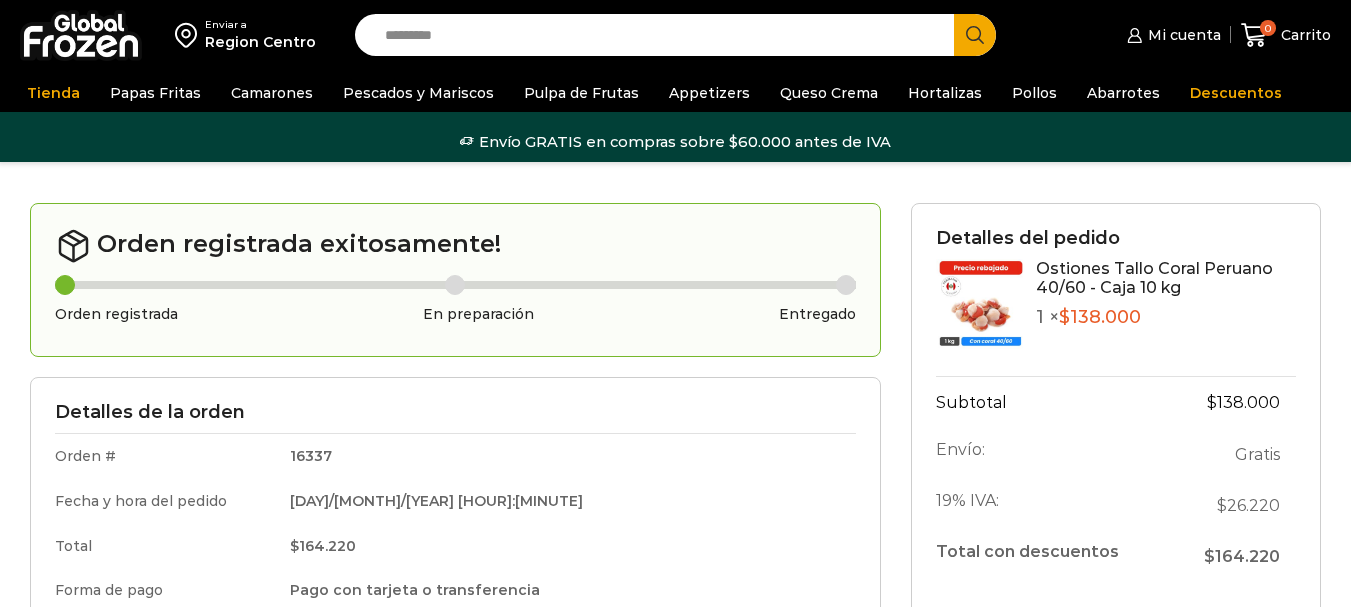 scroll, scrollTop: 0, scrollLeft: 0, axis: both 